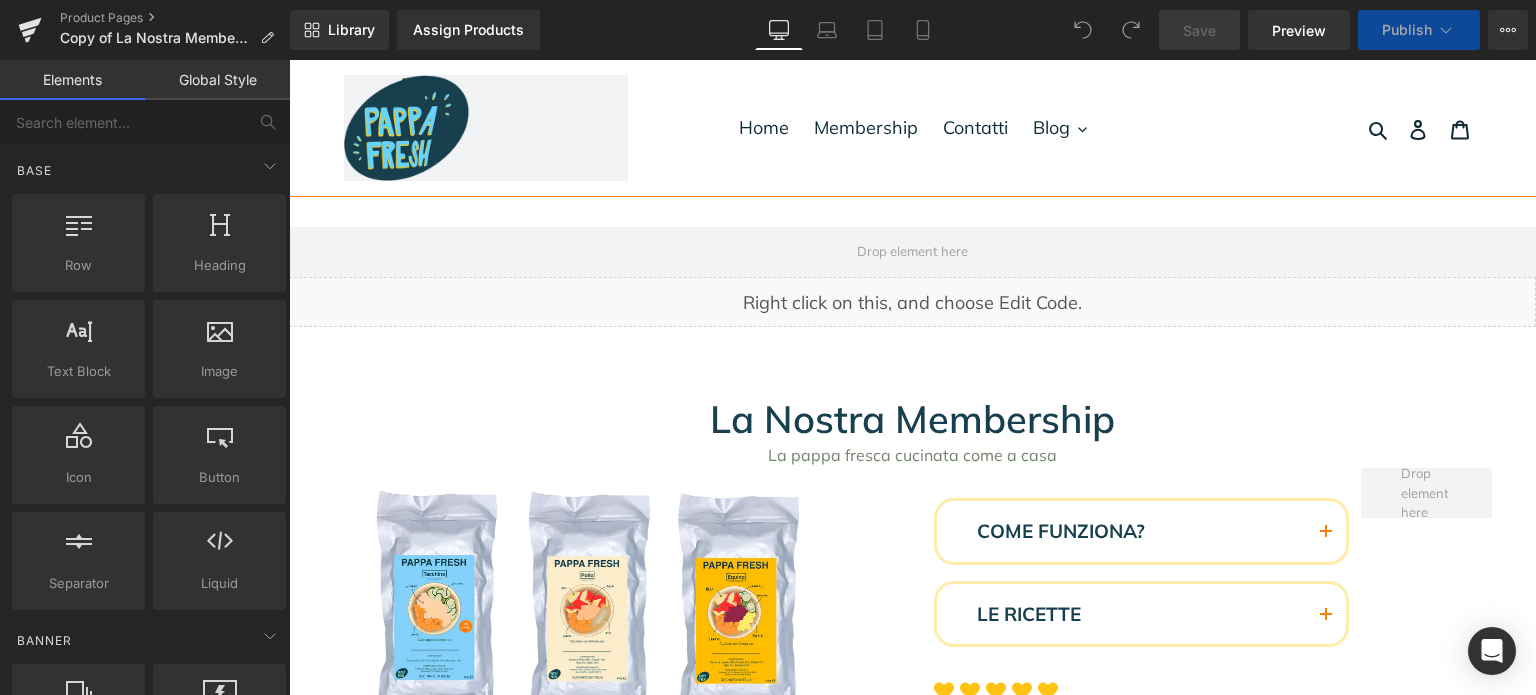 scroll, scrollTop: 0, scrollLeft: 0, axis: both 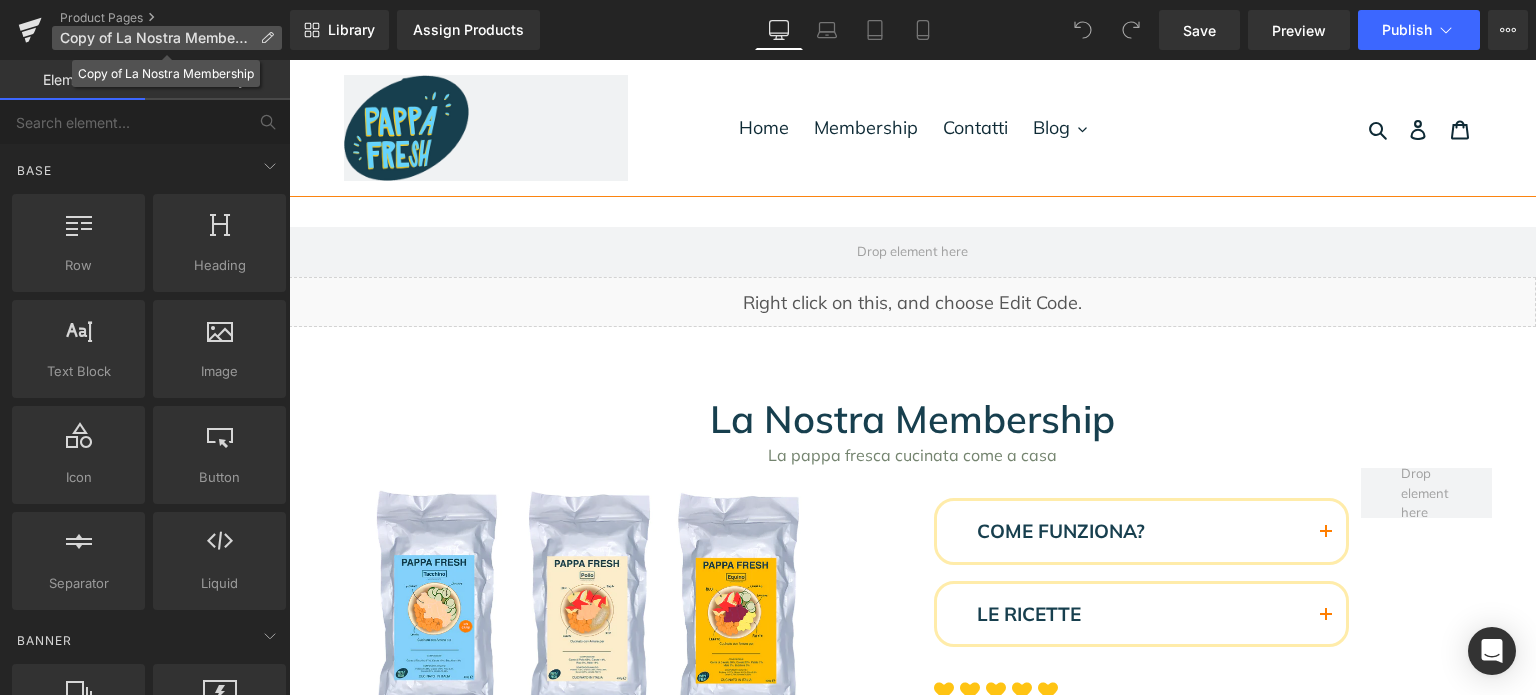 click at bounding box center (267, 38) 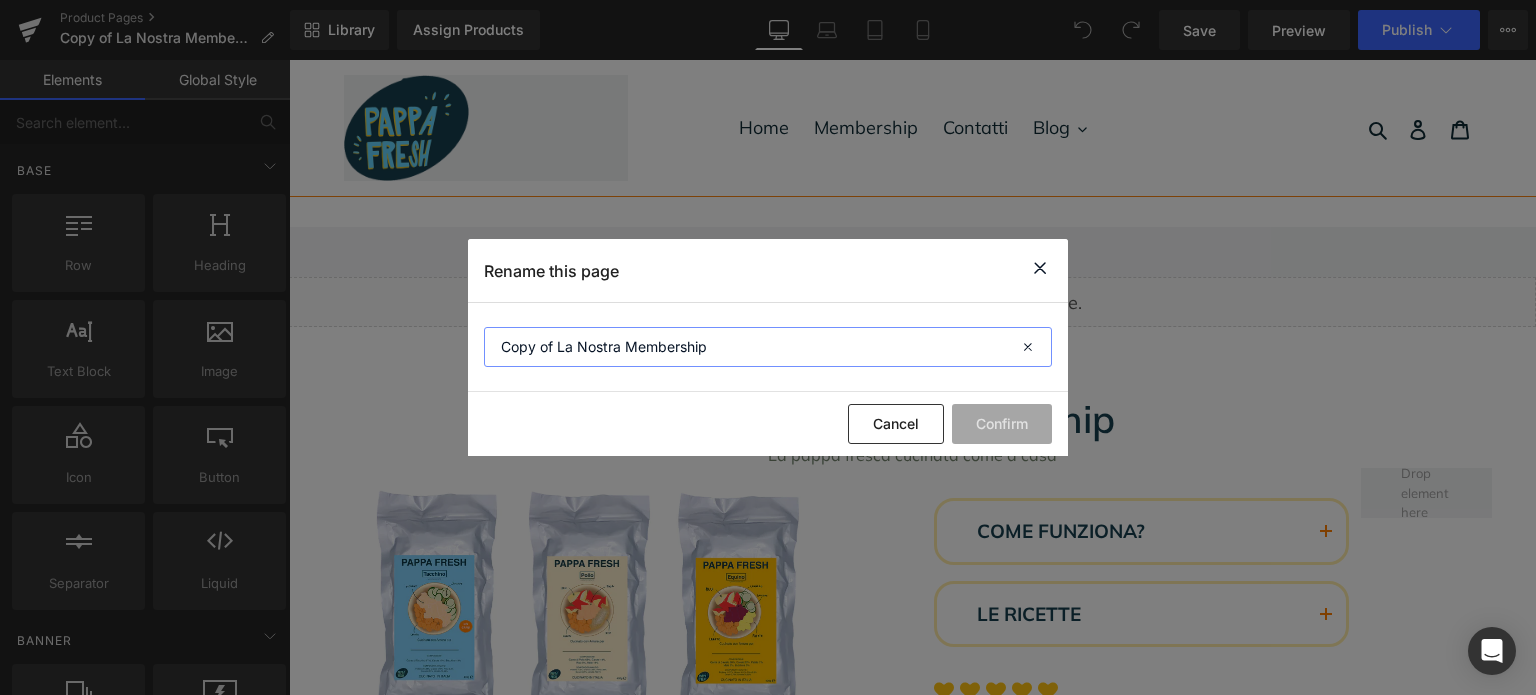 drag, startPoint x: 773, startPoint y: 347, endPoint x: 483, endPoint y: 347, distance: 290 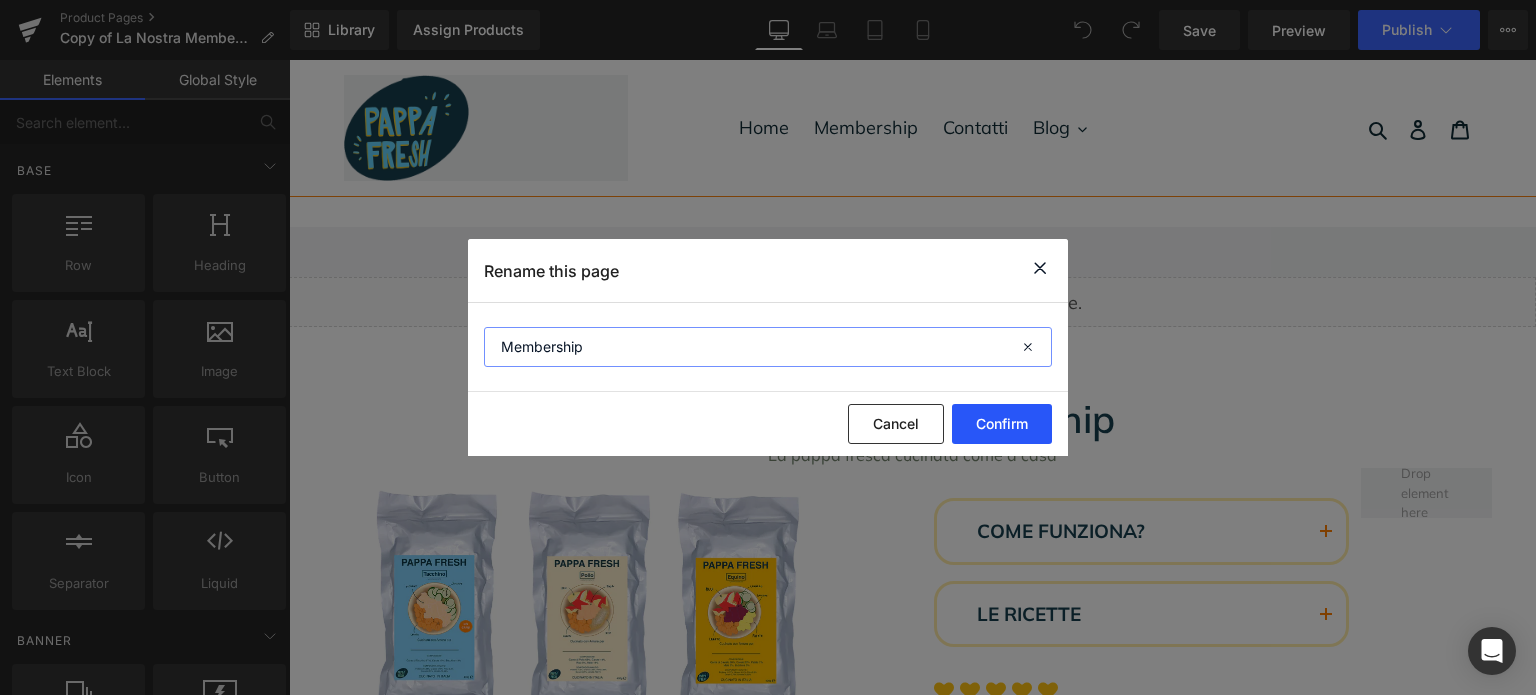 type on "Membership" 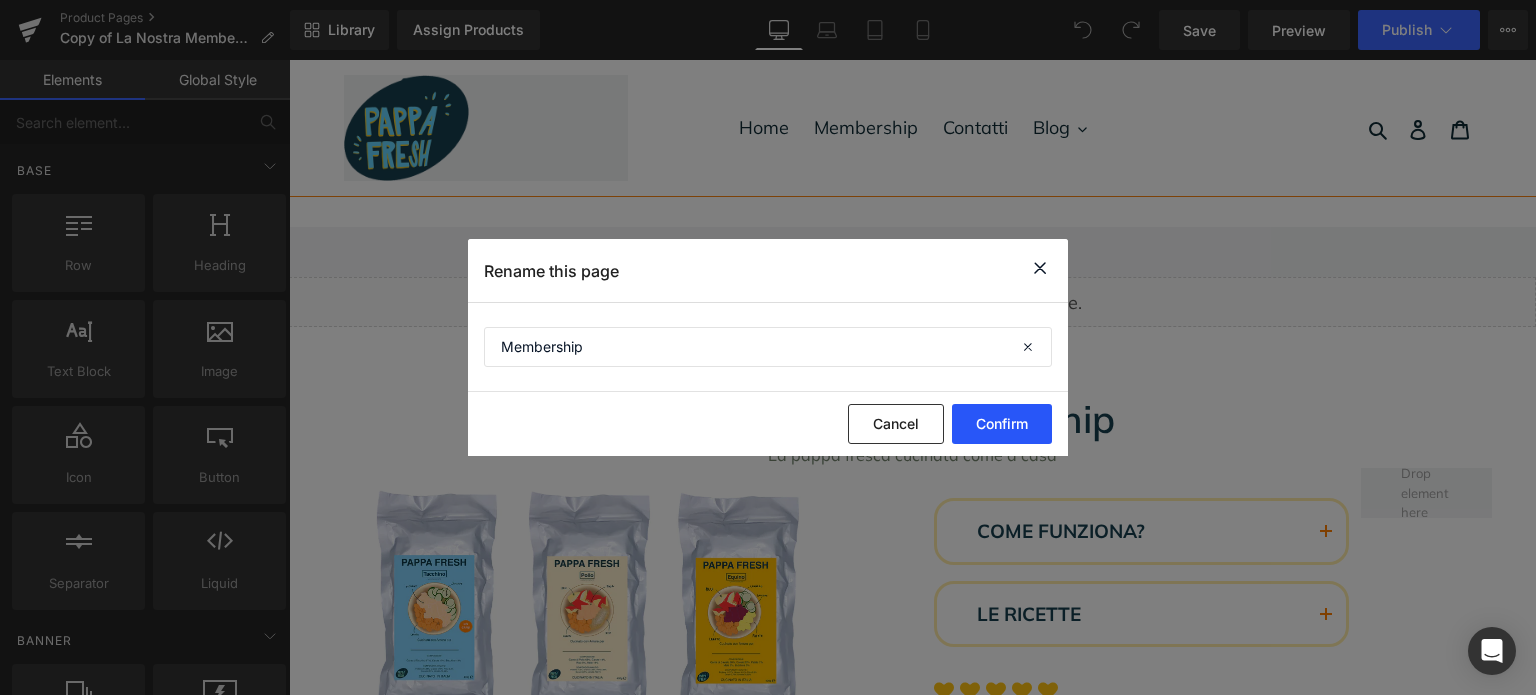 click on "Confirm" at bounding box center [1002, 424] 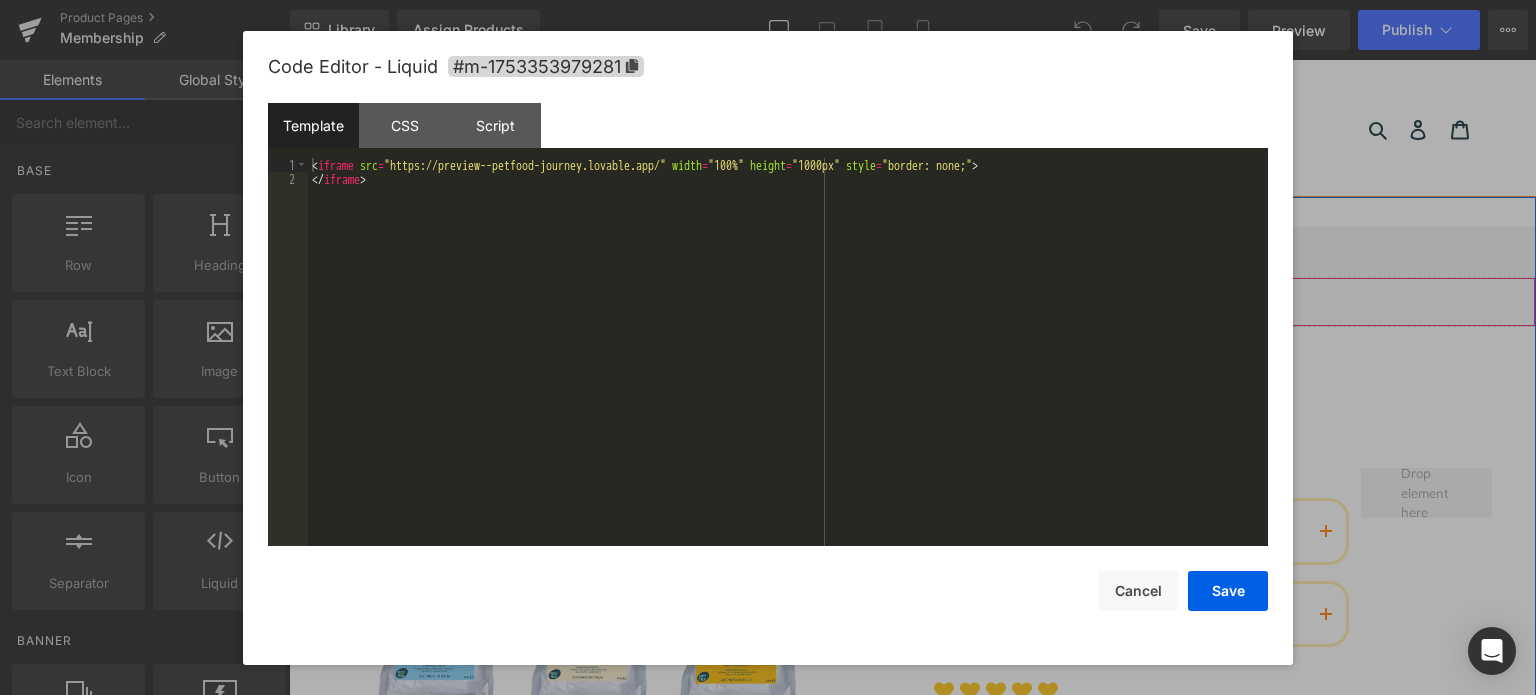 click on "Liquid" at bounding box center [912, 302] 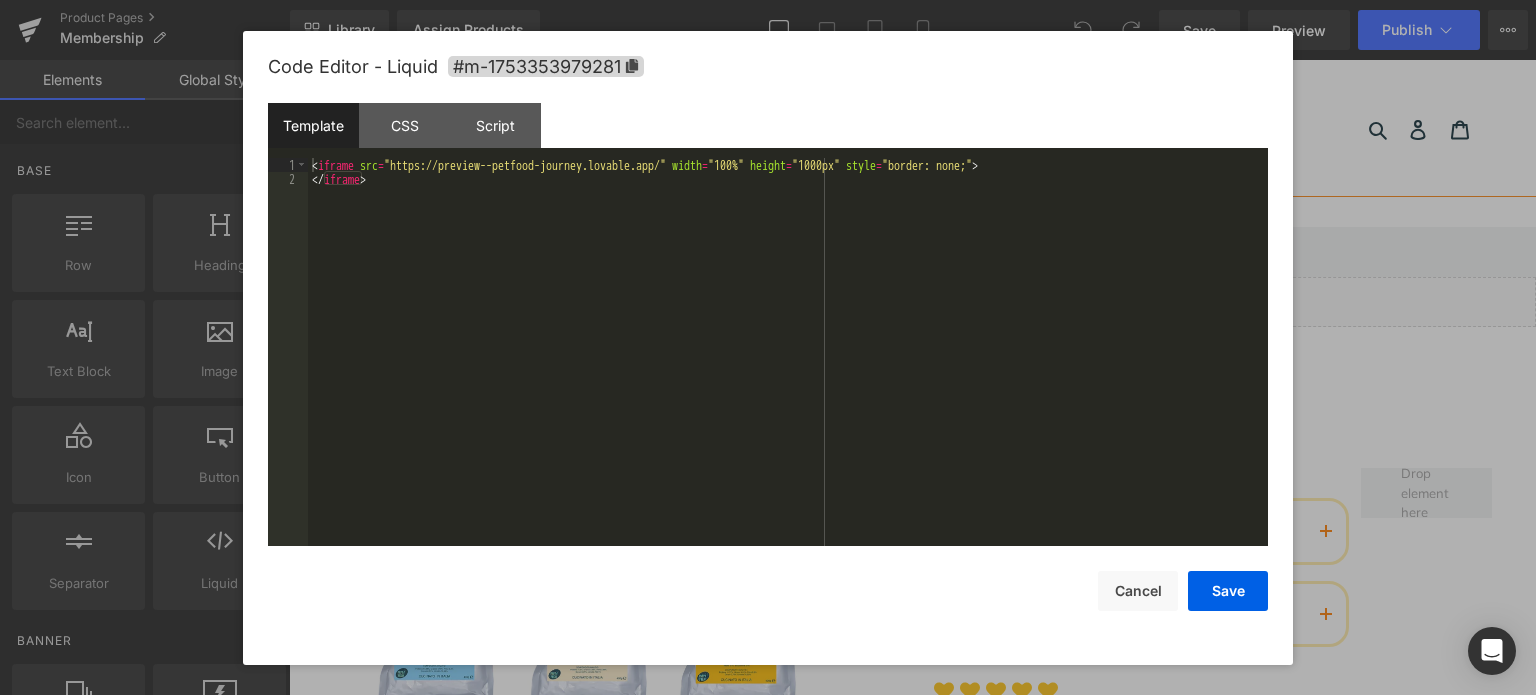 click on "< iframe   src = "https://preview--petfood-journey.lovable.app/"   width = "100%"   height = "1000px"   style = "border: none;" > </ iframe >" at bounding box center (788, 367) 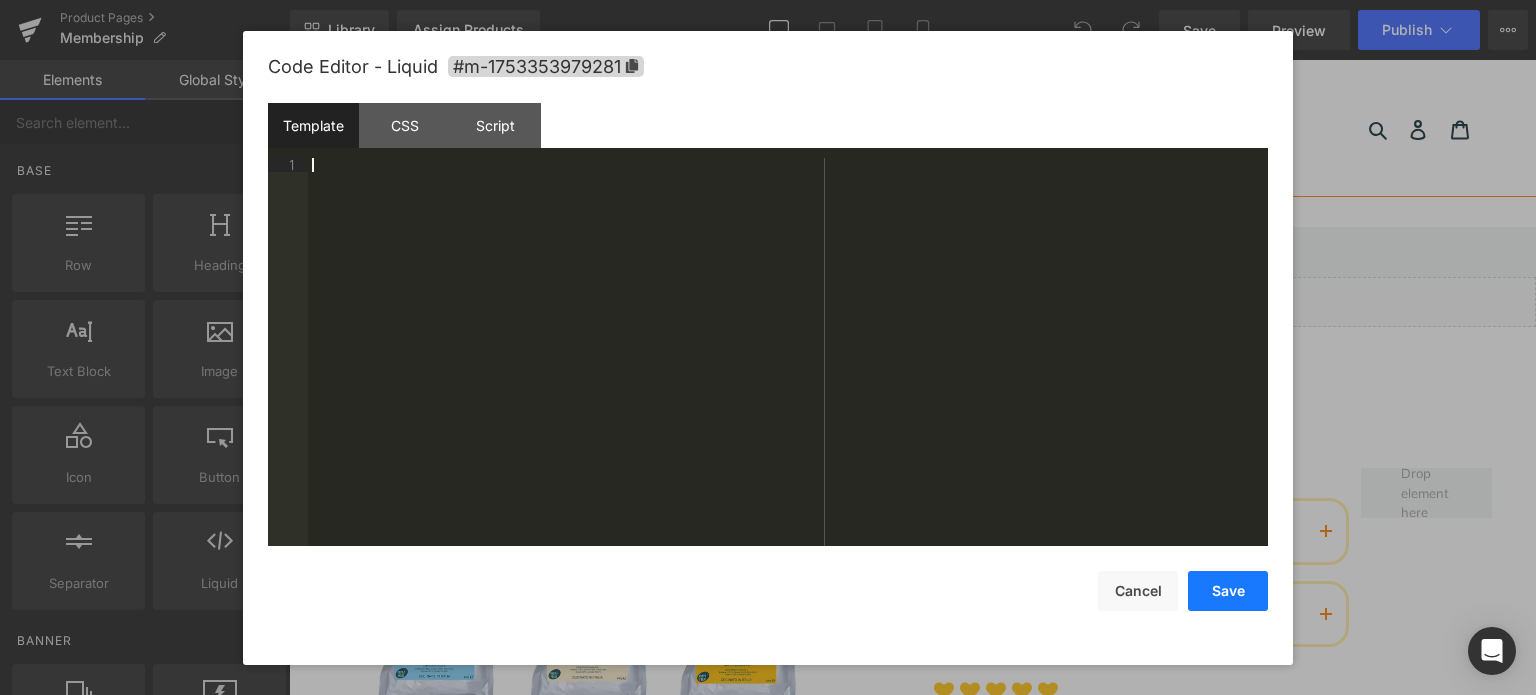 click on "Save" at bounding box center (1228, 591) 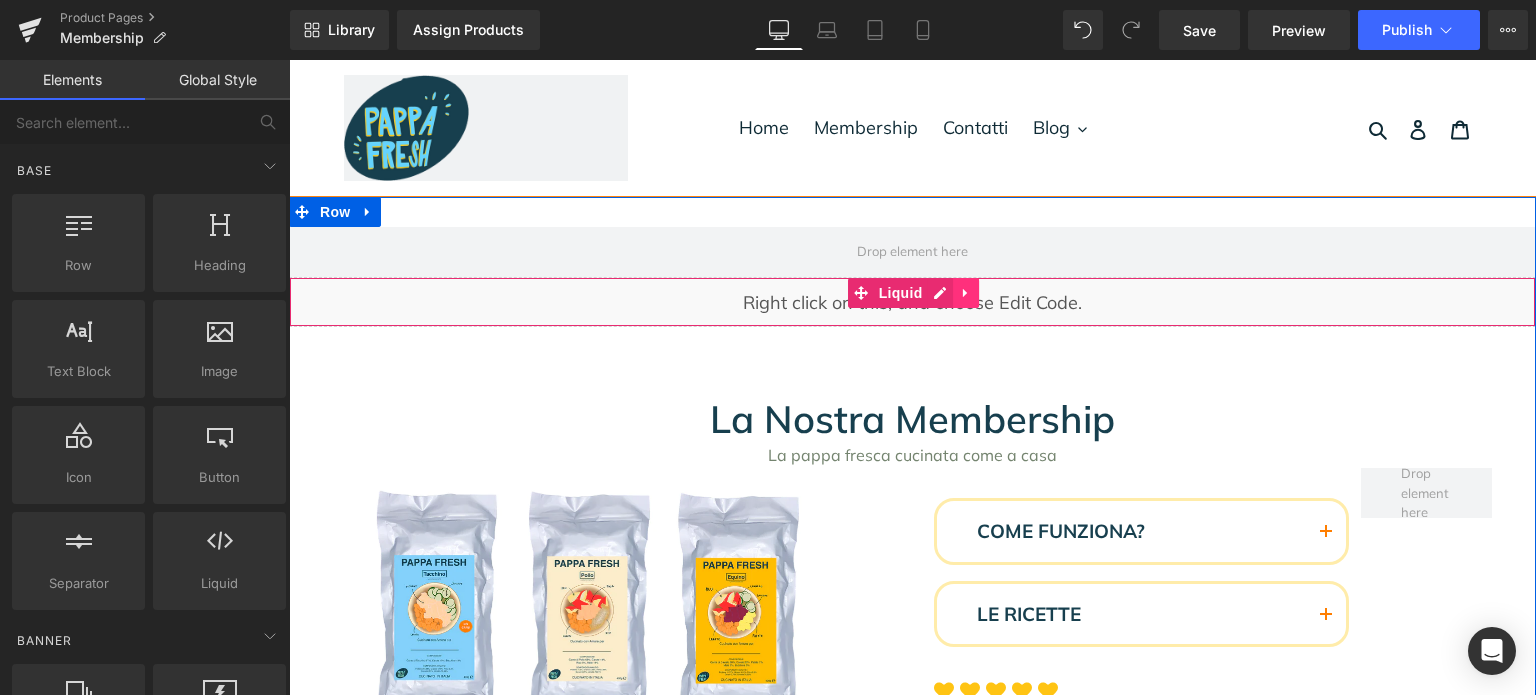 click 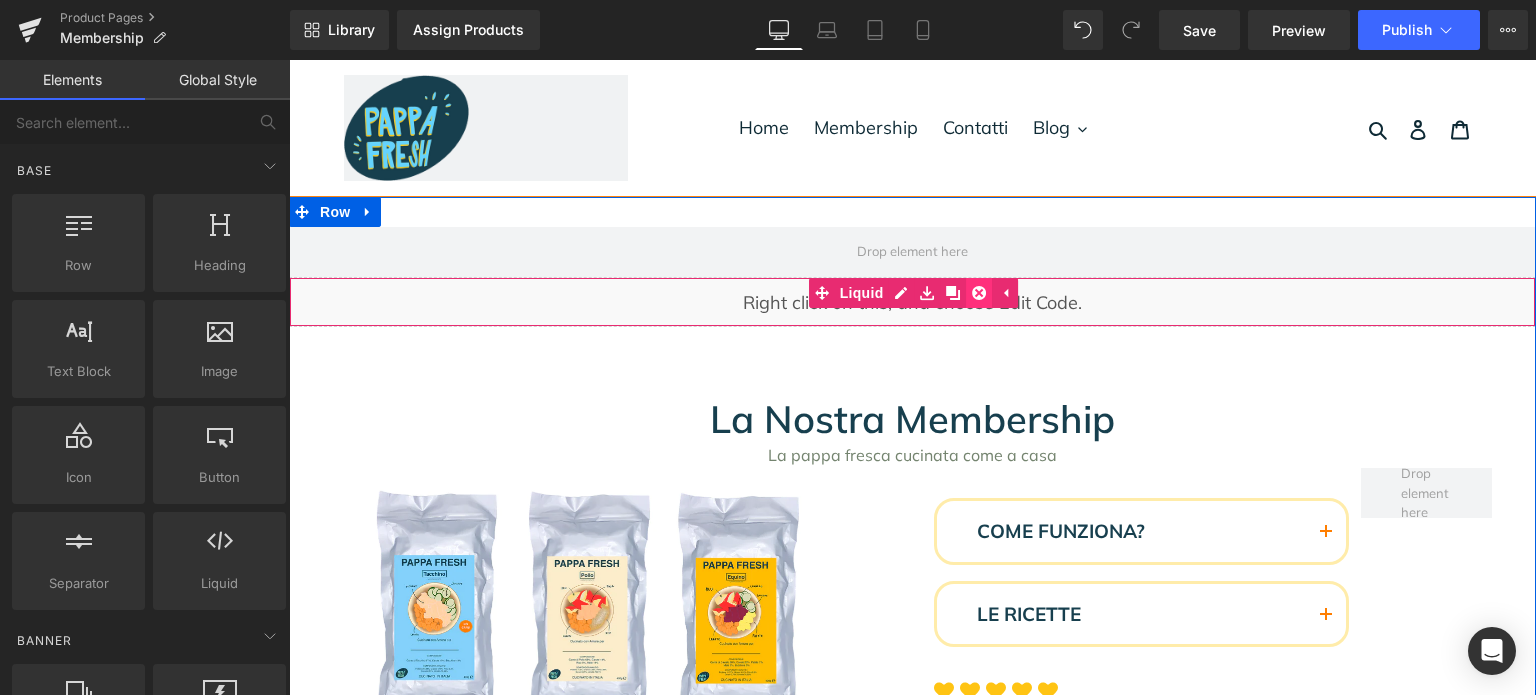 click 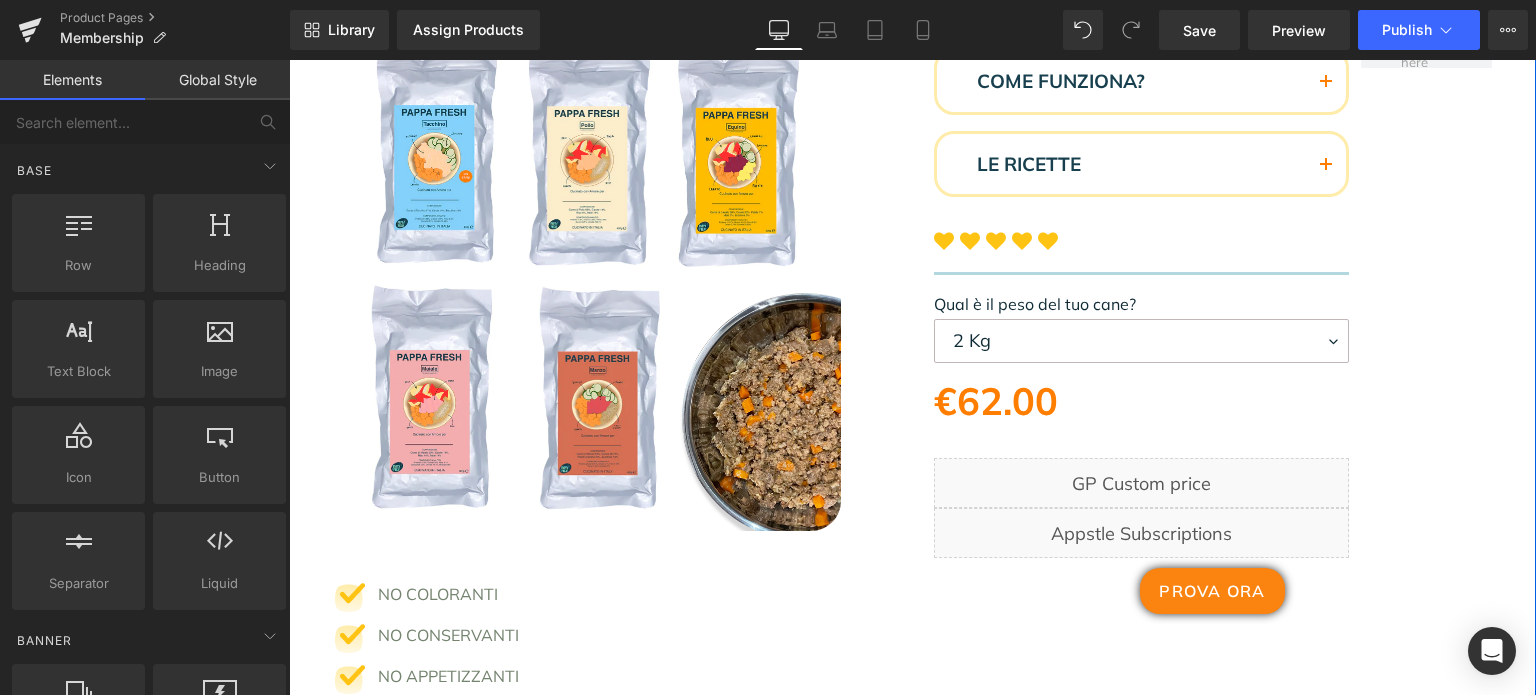 scroll, scrollTop: 0, scrollLeft: 0, axis: both 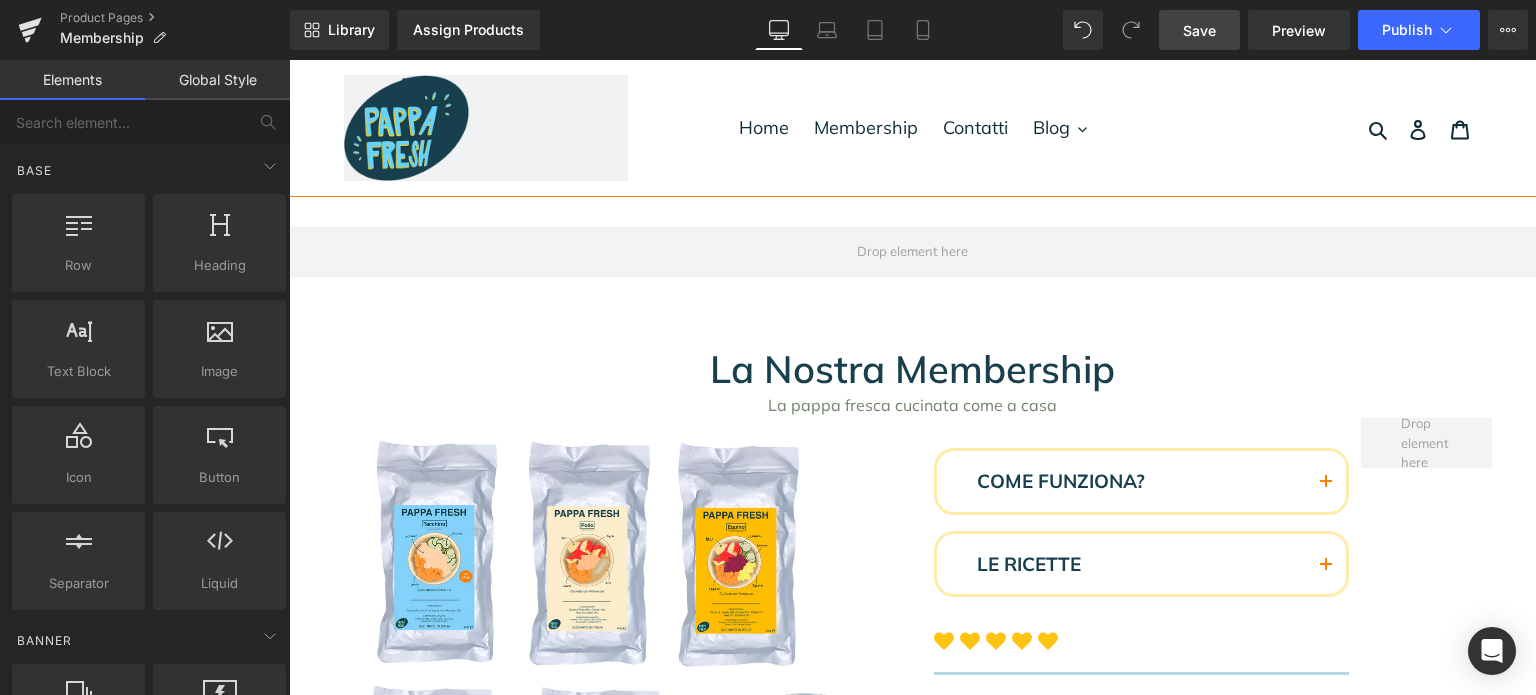 click on "Save" at bounding box center (1199, 30) 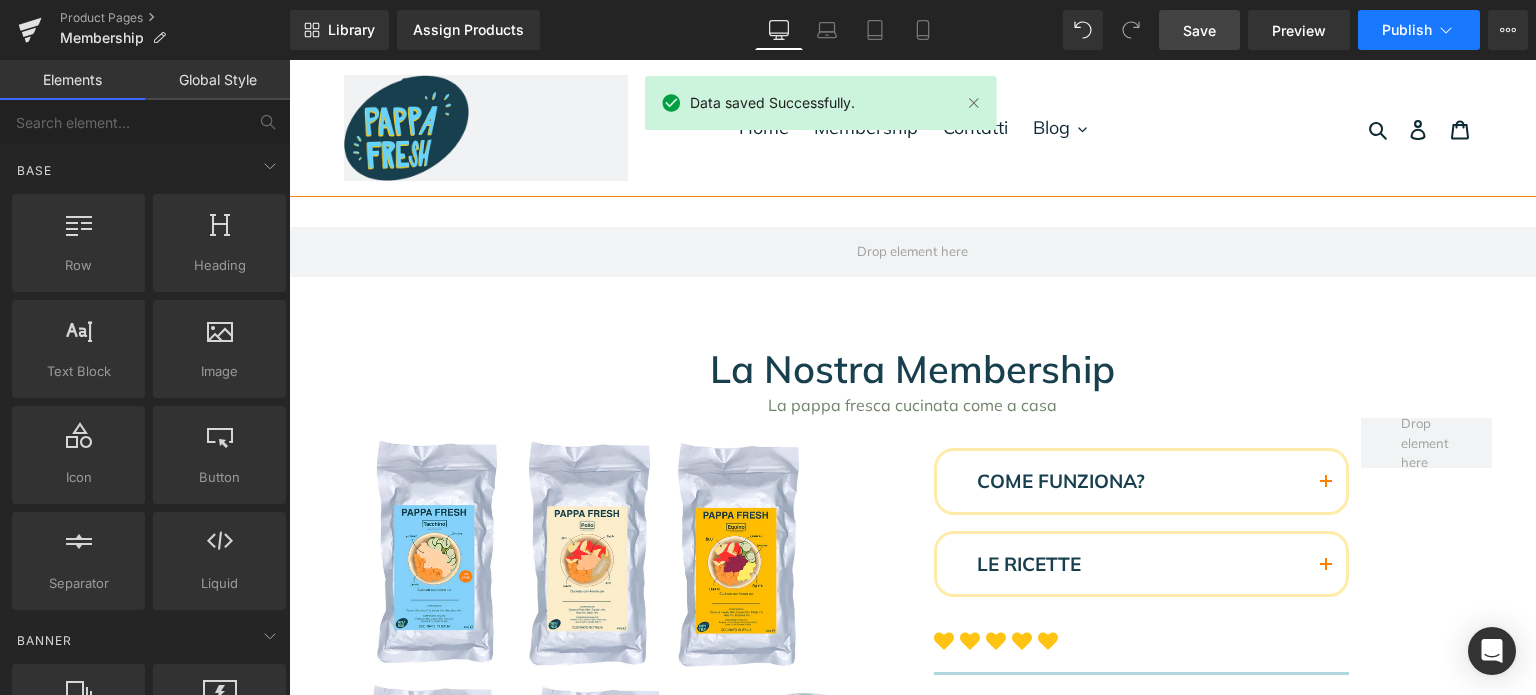 click on "Publish" at bounding box center (1407, 30) 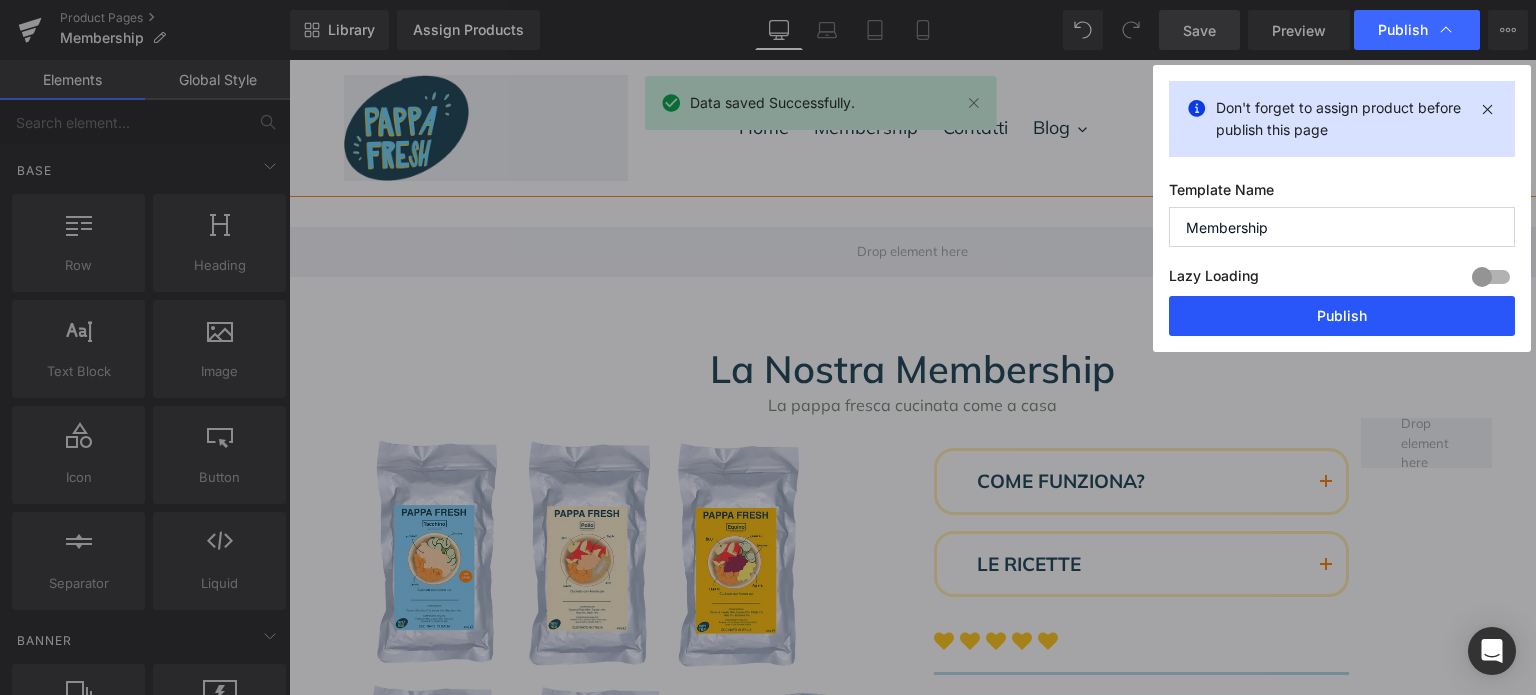 click on "Publish" at bounding box center (1342, 316) 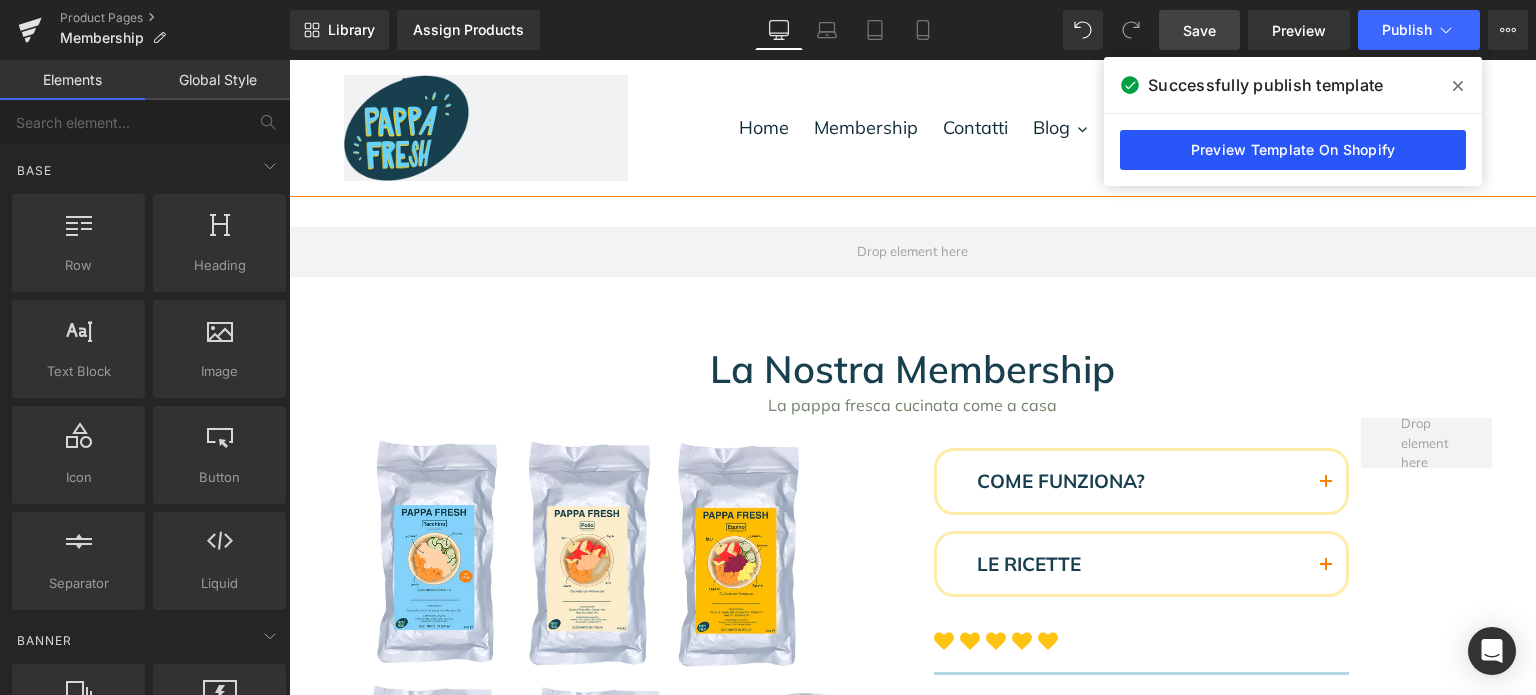 click on "Preview Template On Shopify" at bounding box center [1293, 150] 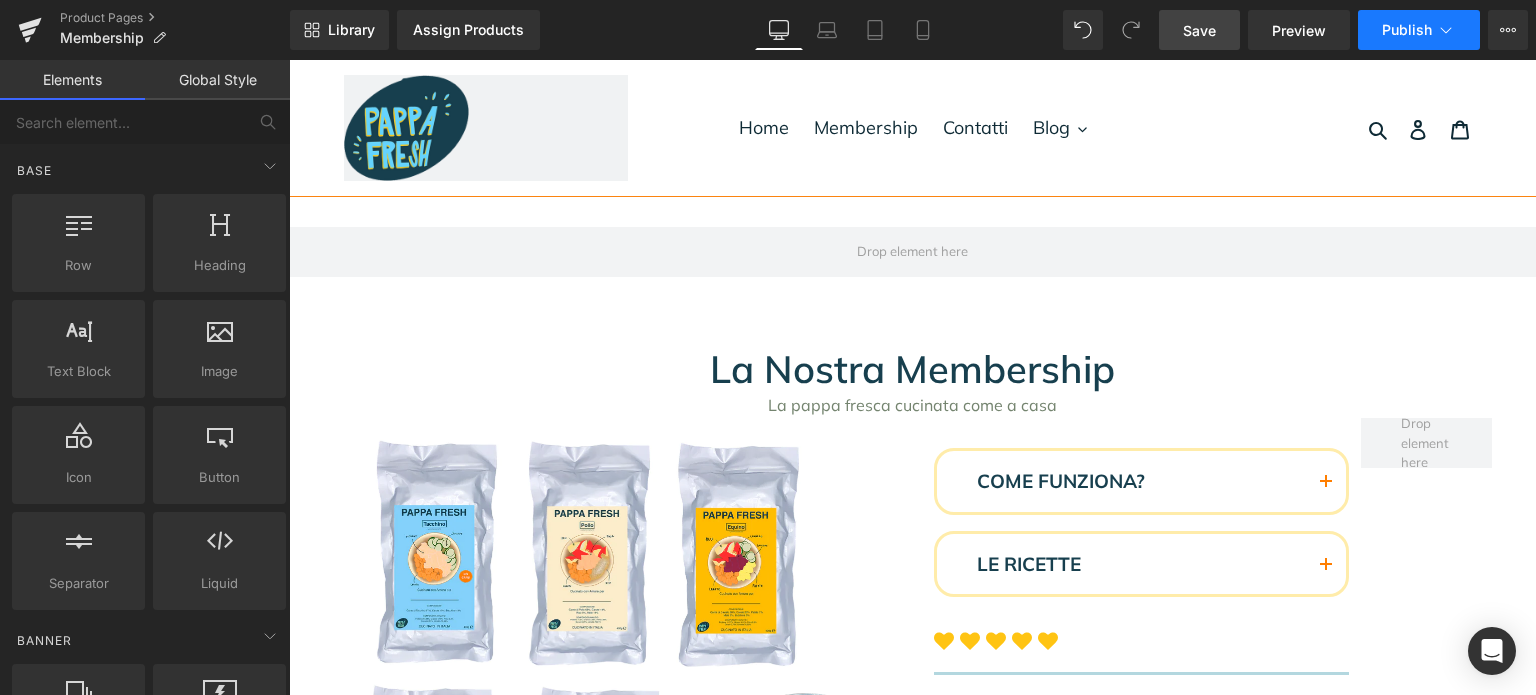 click on "Publish" at bounding box center [1407, 30] 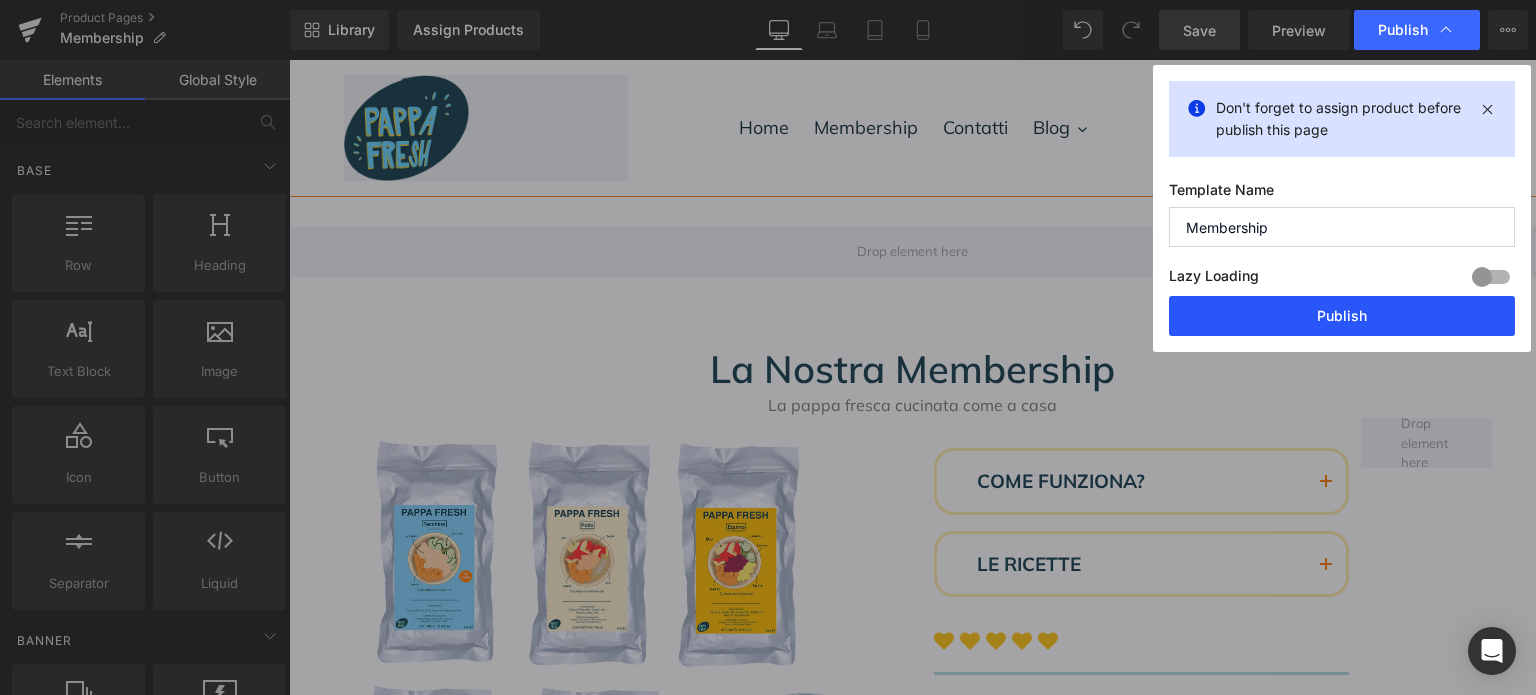 click on "Publish" at bounding box center (1342, 316) 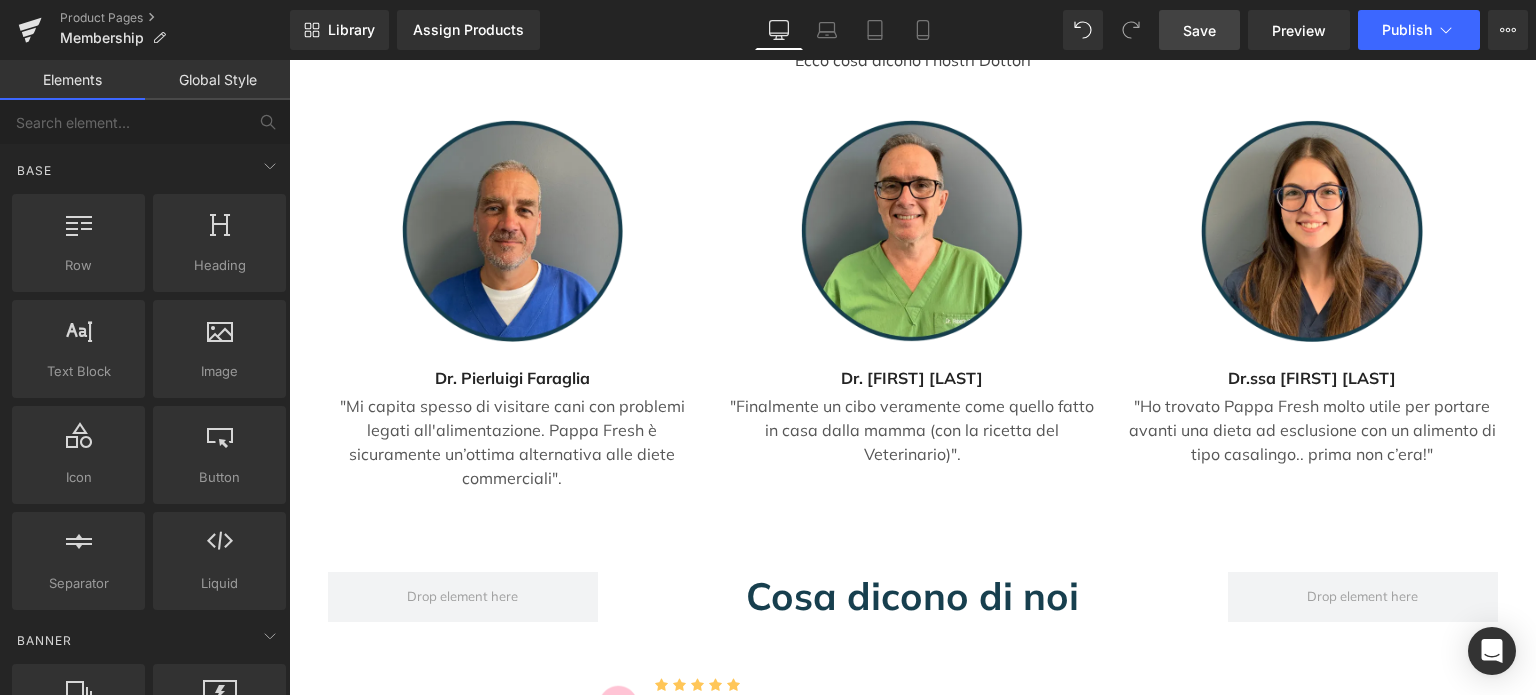 scroll, scrollTop: 5465, scrollLeft: 0, axis: vertical 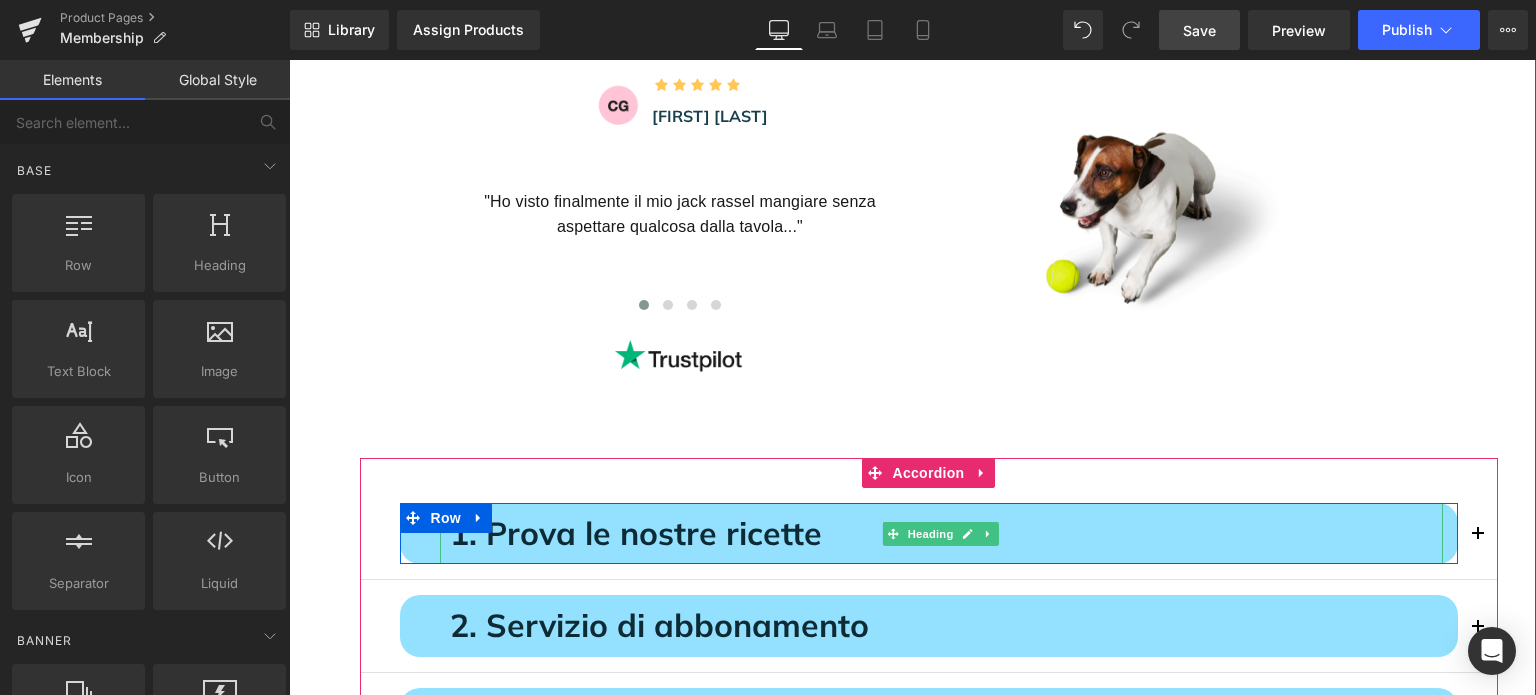 click on "1. Prova le nostre ricette" at bounding box center [941, 534] 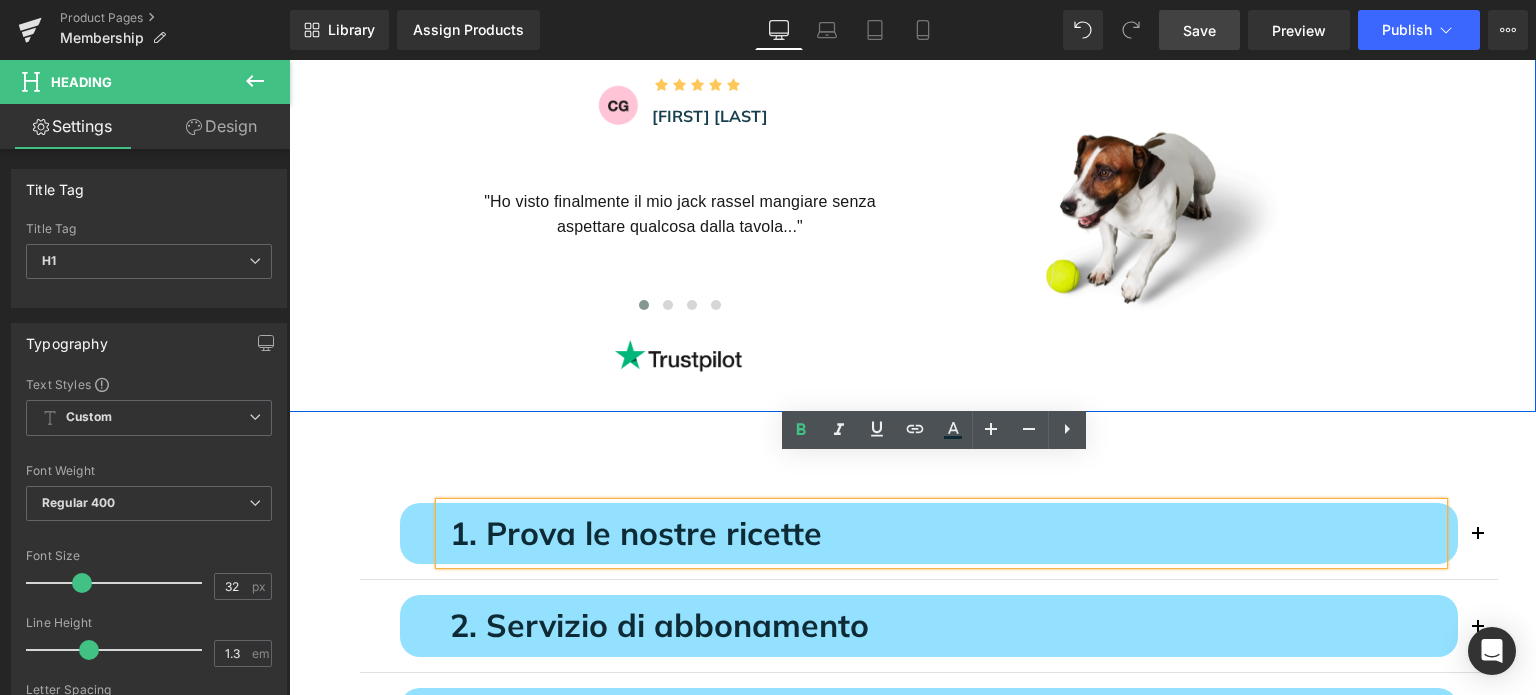 click on "Cosa dicono di noi Heading         Row         Image
Image
Icon
Icon
Icon
Icon
Icon
Icon List Hoz
Carmine Gianfreda
Text Block
Icon List
Text Block" at bounding box center [912, 177] 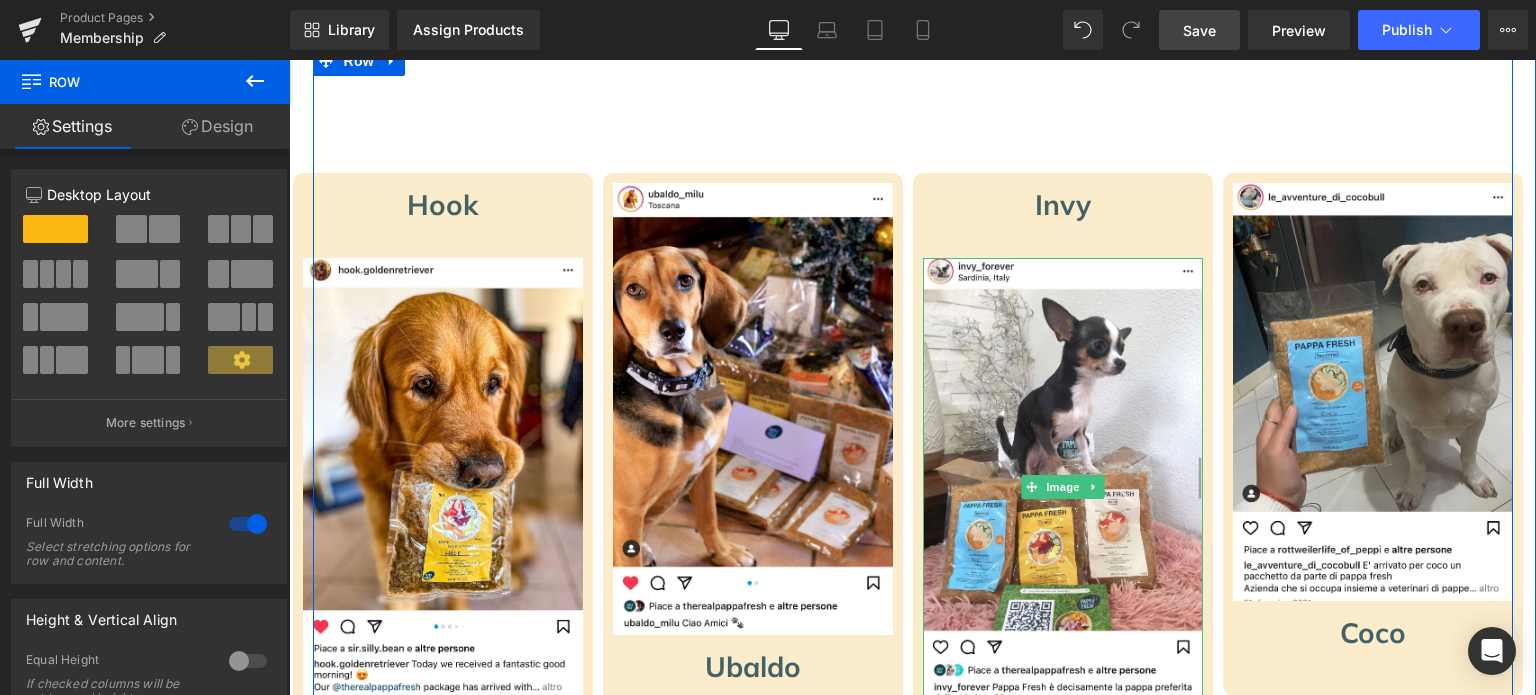 scroll, scrollTop: 1600, scrollLeft: 0, axis: vertical 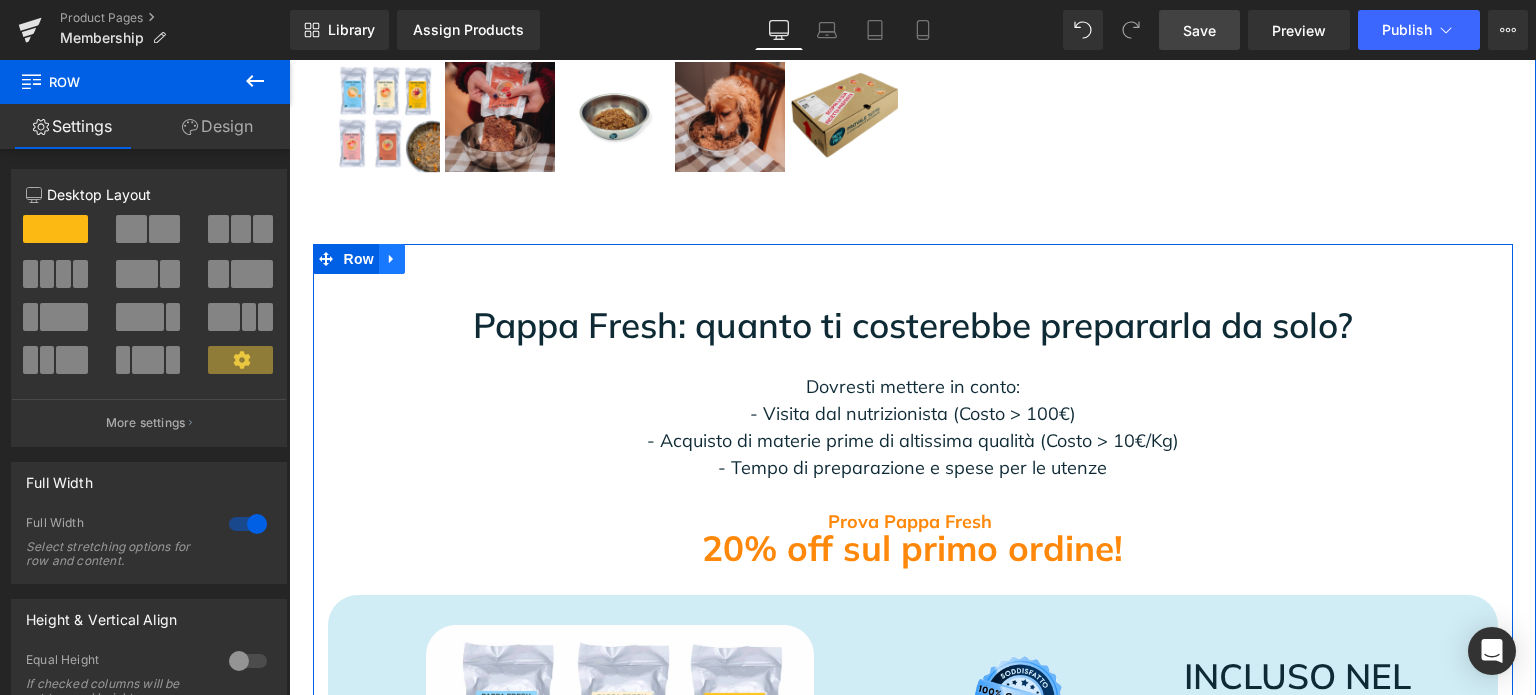 click 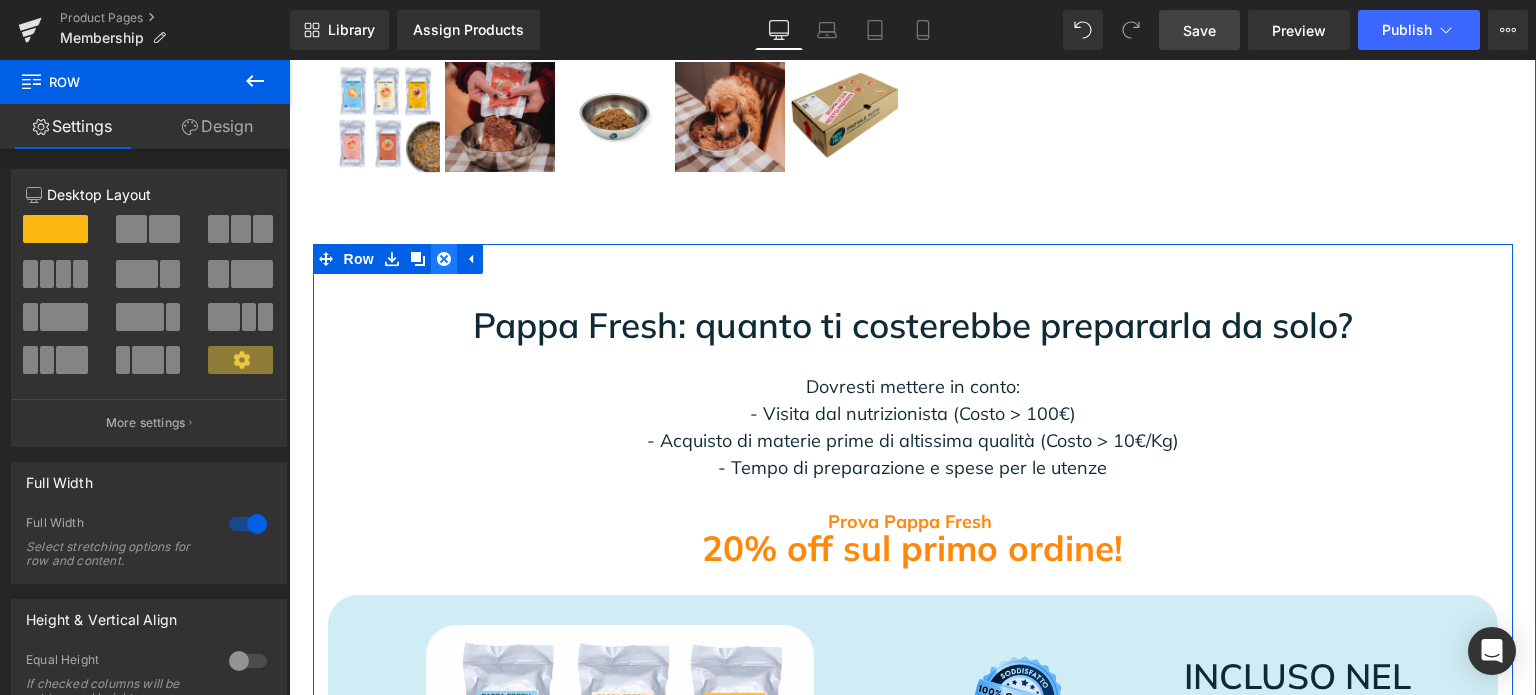 click 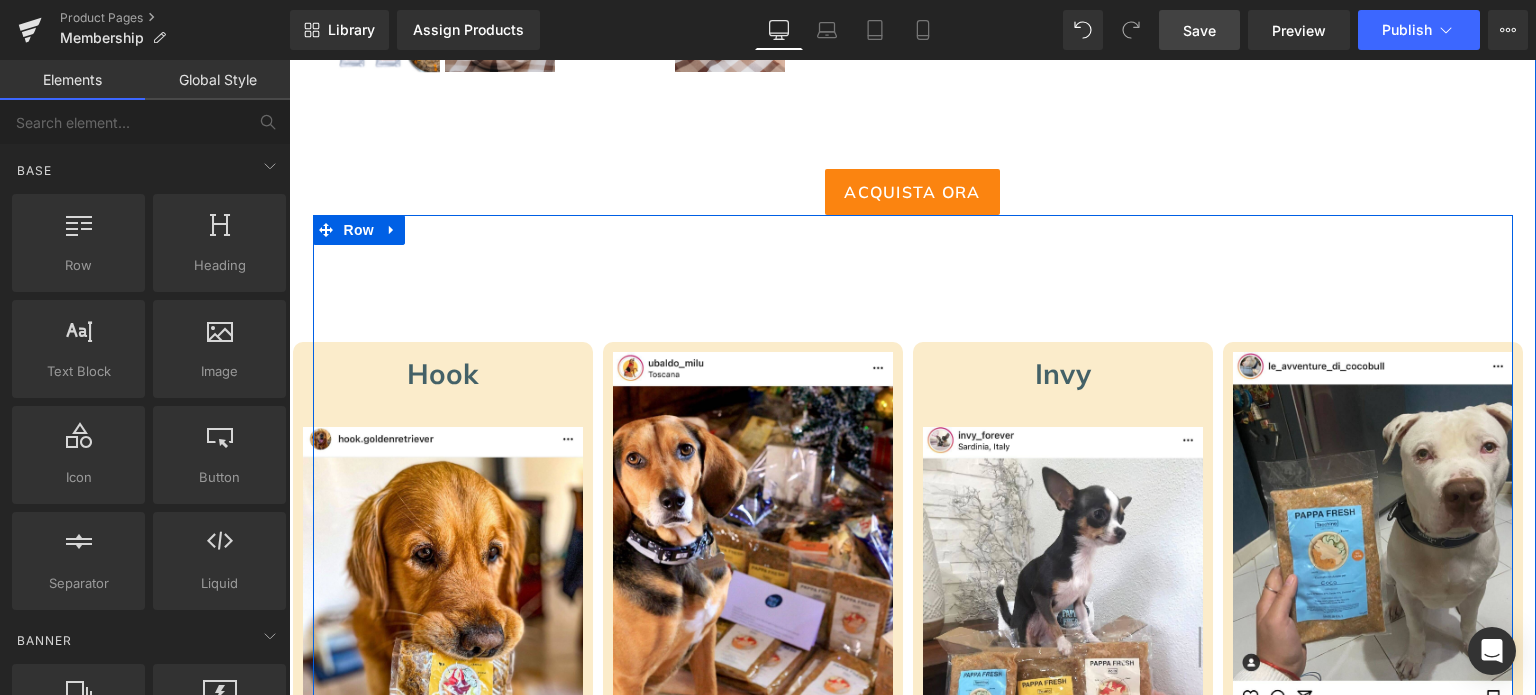 scroll, scrollTop: 900, scrollLeft: 0, axis: vertical 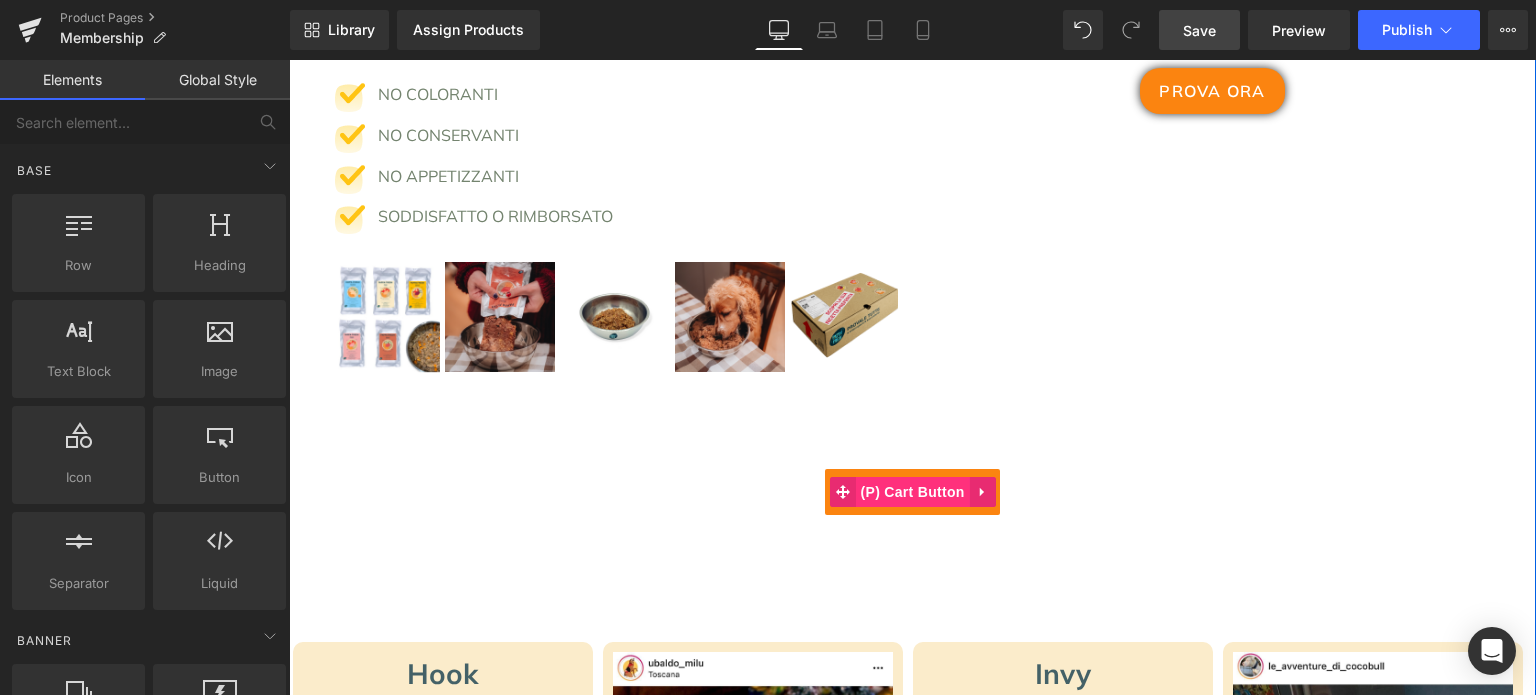click on "(P) Cart Button" at bounding box center (913, 492) 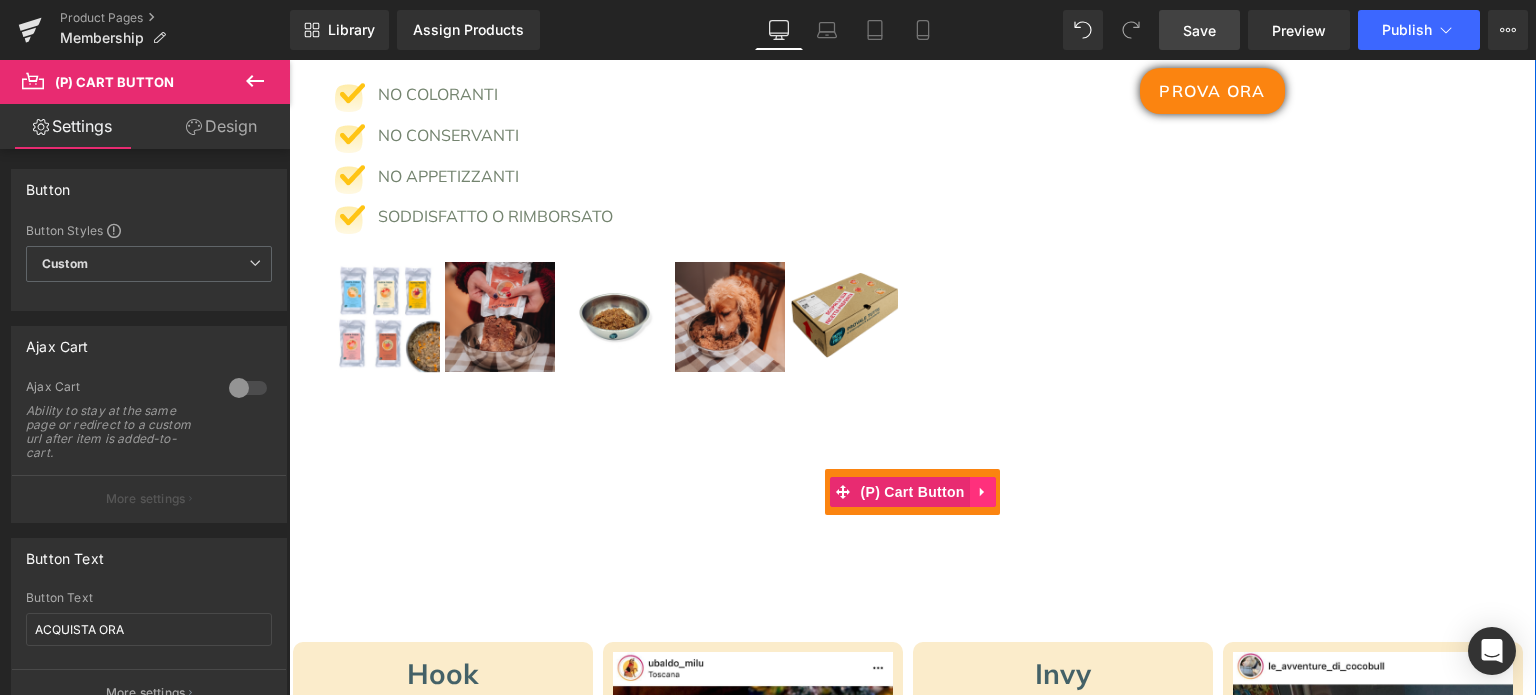click 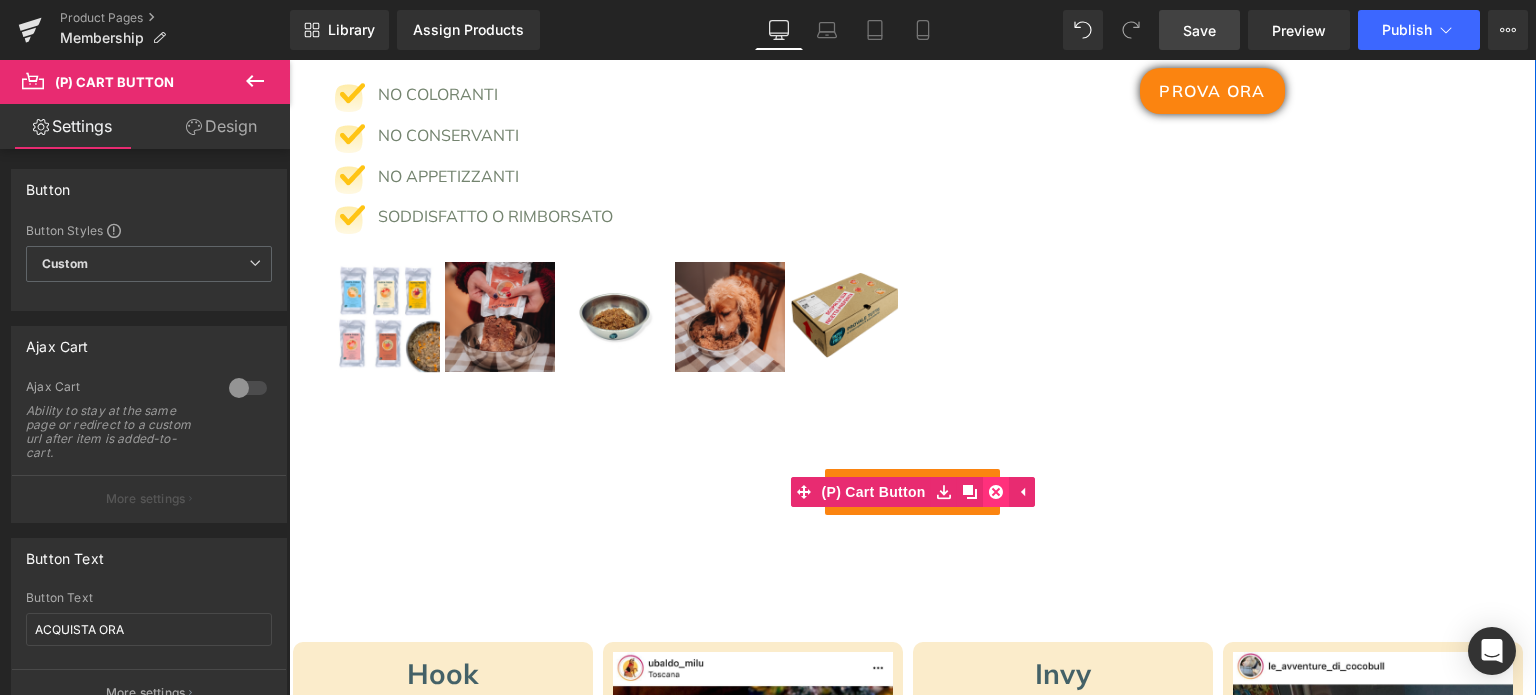 click 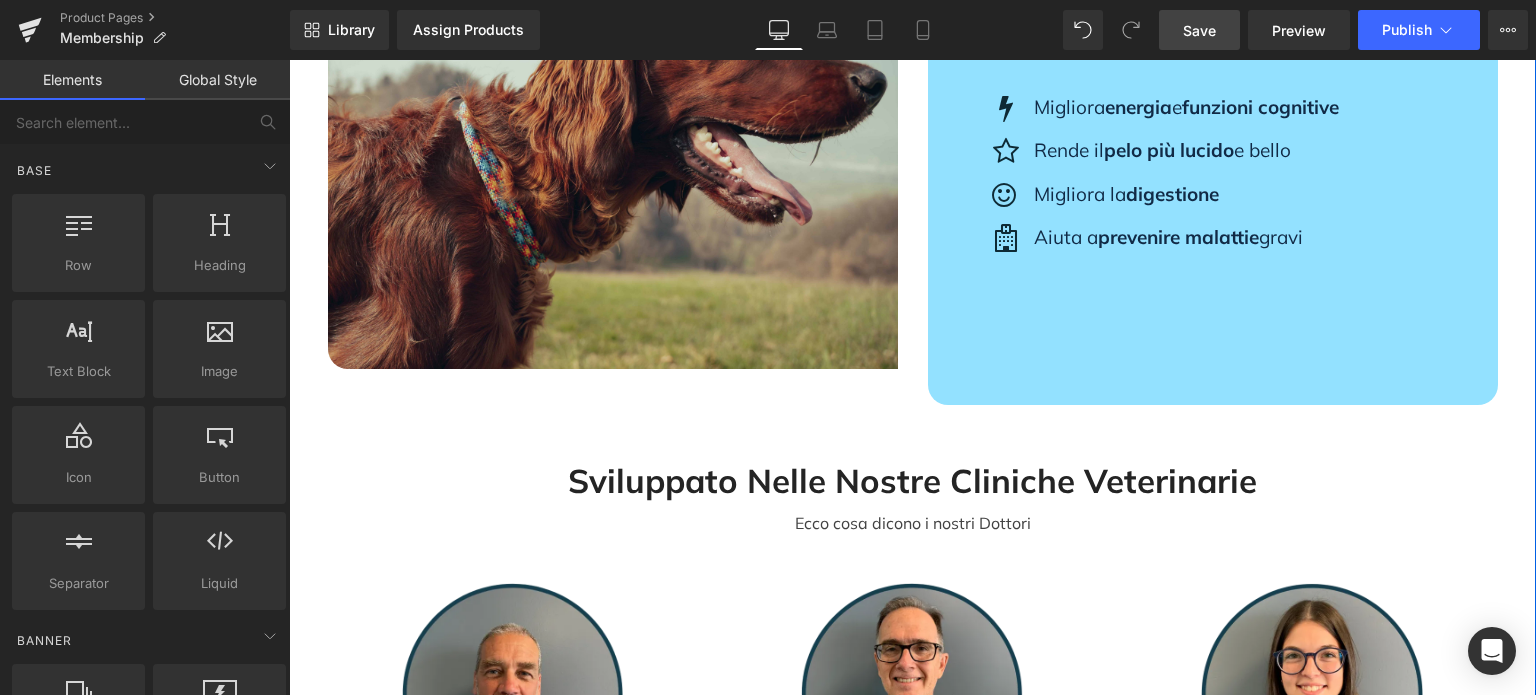 scroll, scrollTop: 3800, scrollLeft: 0, axis: vertical 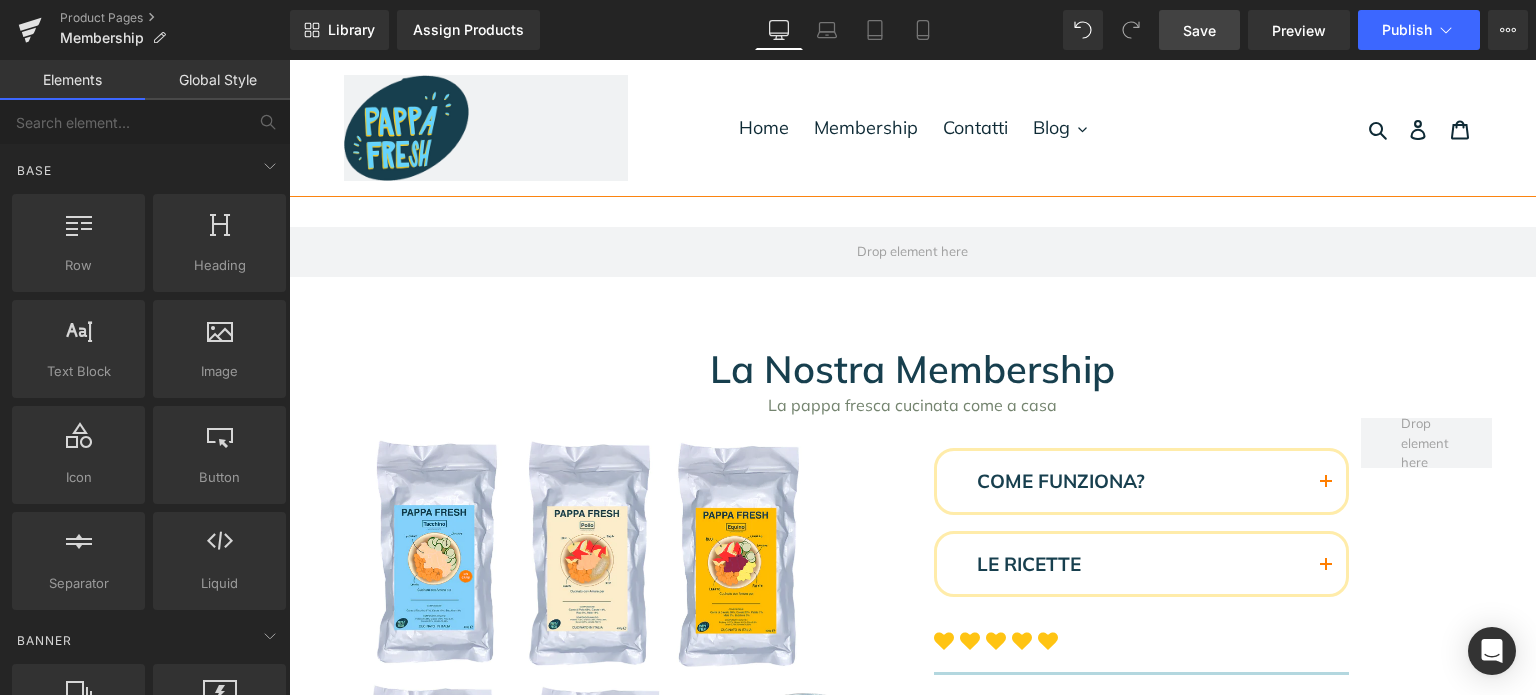 click on "Save" at bounding box center (1199, 30) 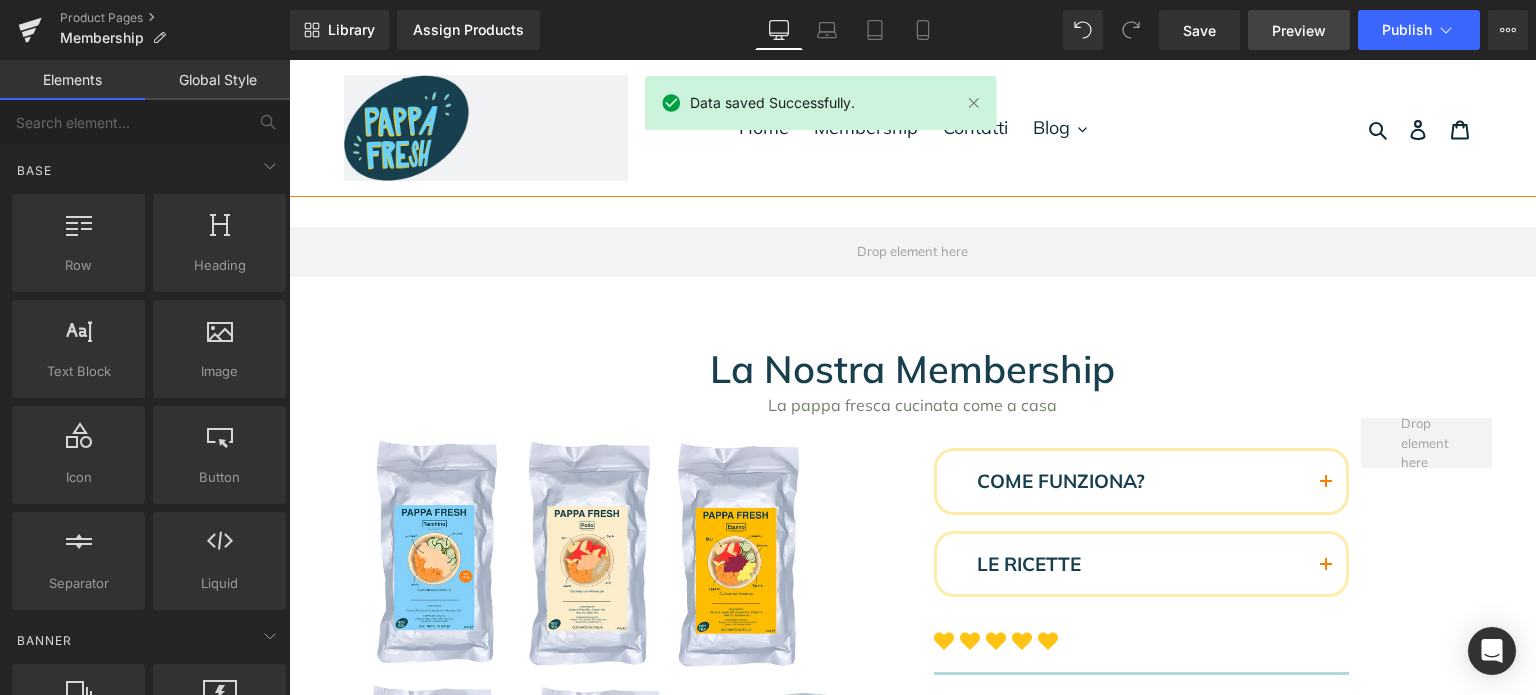 click on "Preview" at bounding box center [1299, 30] 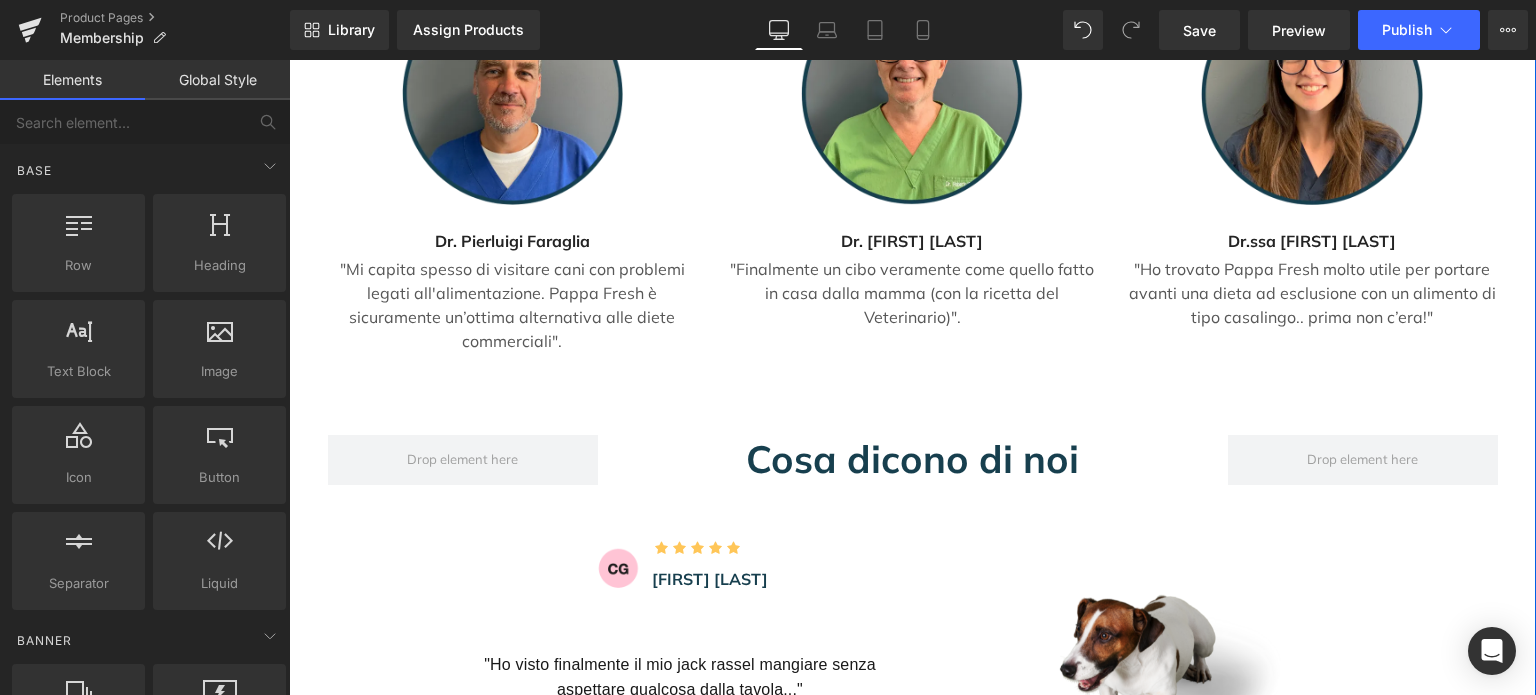 scroll, scrollTop: 4800, scrollLeft: 0, axis: vertical 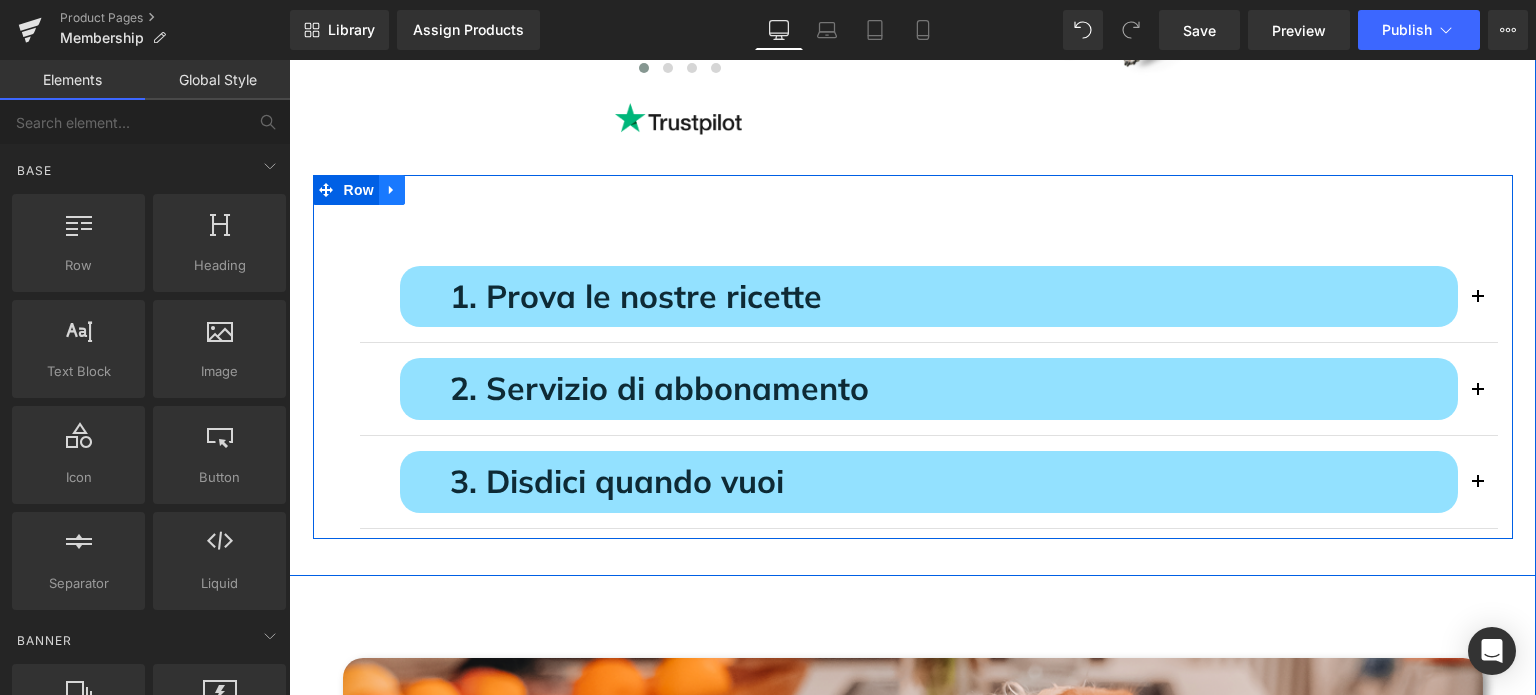 click 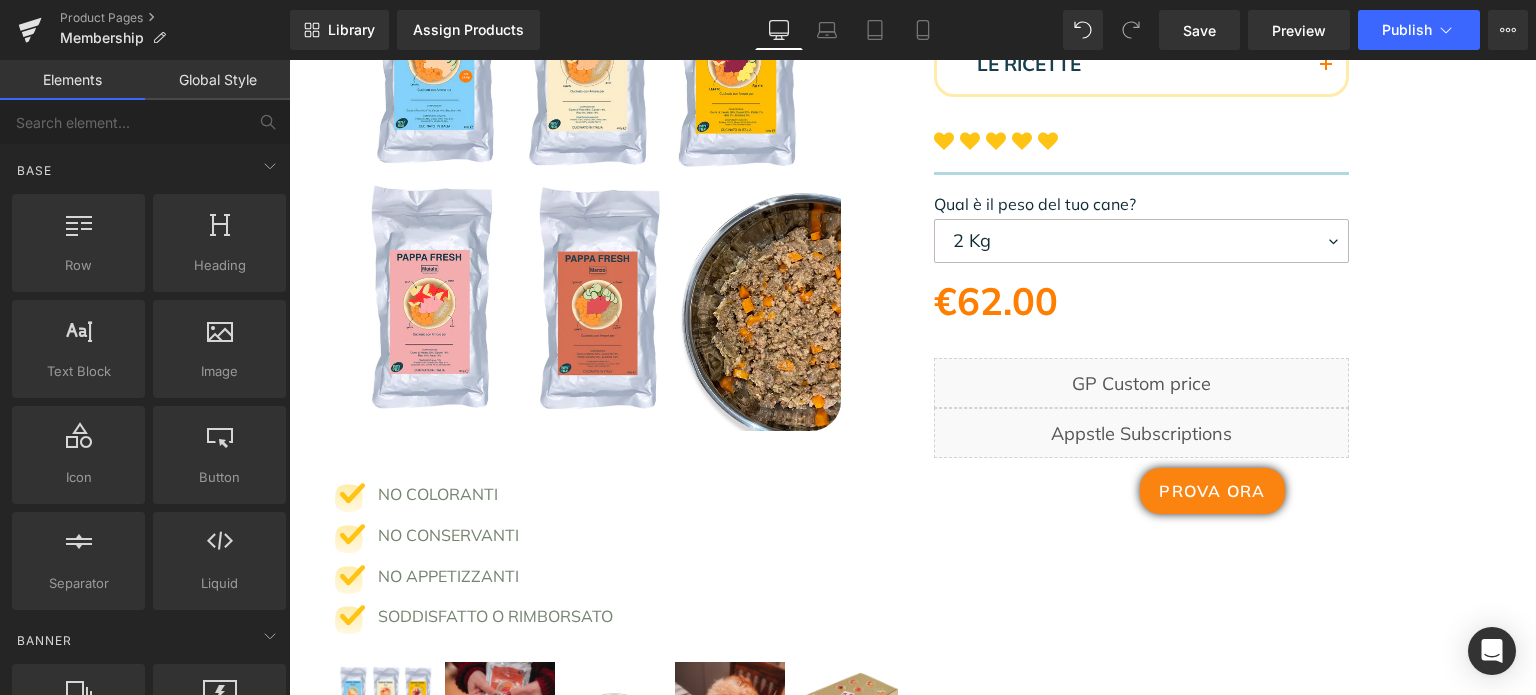 scroll, scrollTop: 0, scrollLeft: 0, axis: both 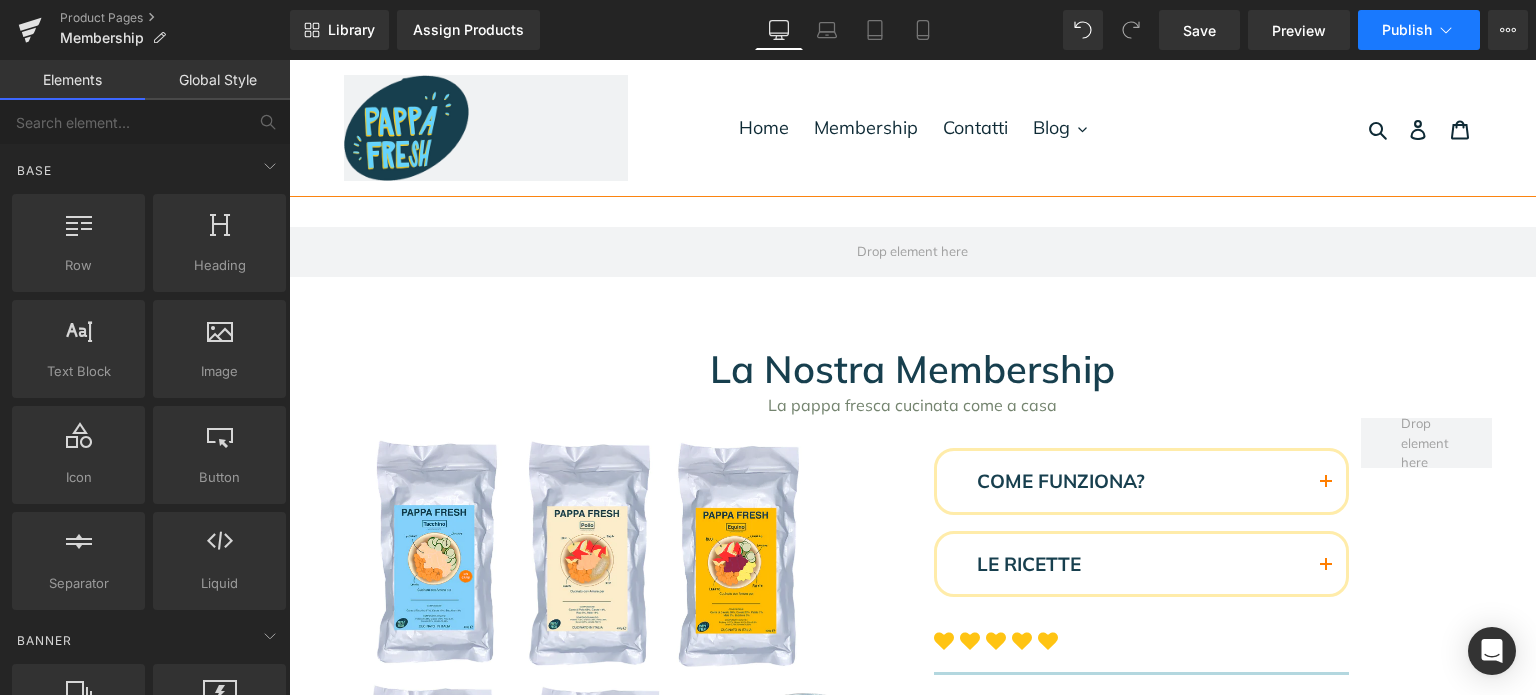 click on "Publish" at bounding box center (1407, 30) 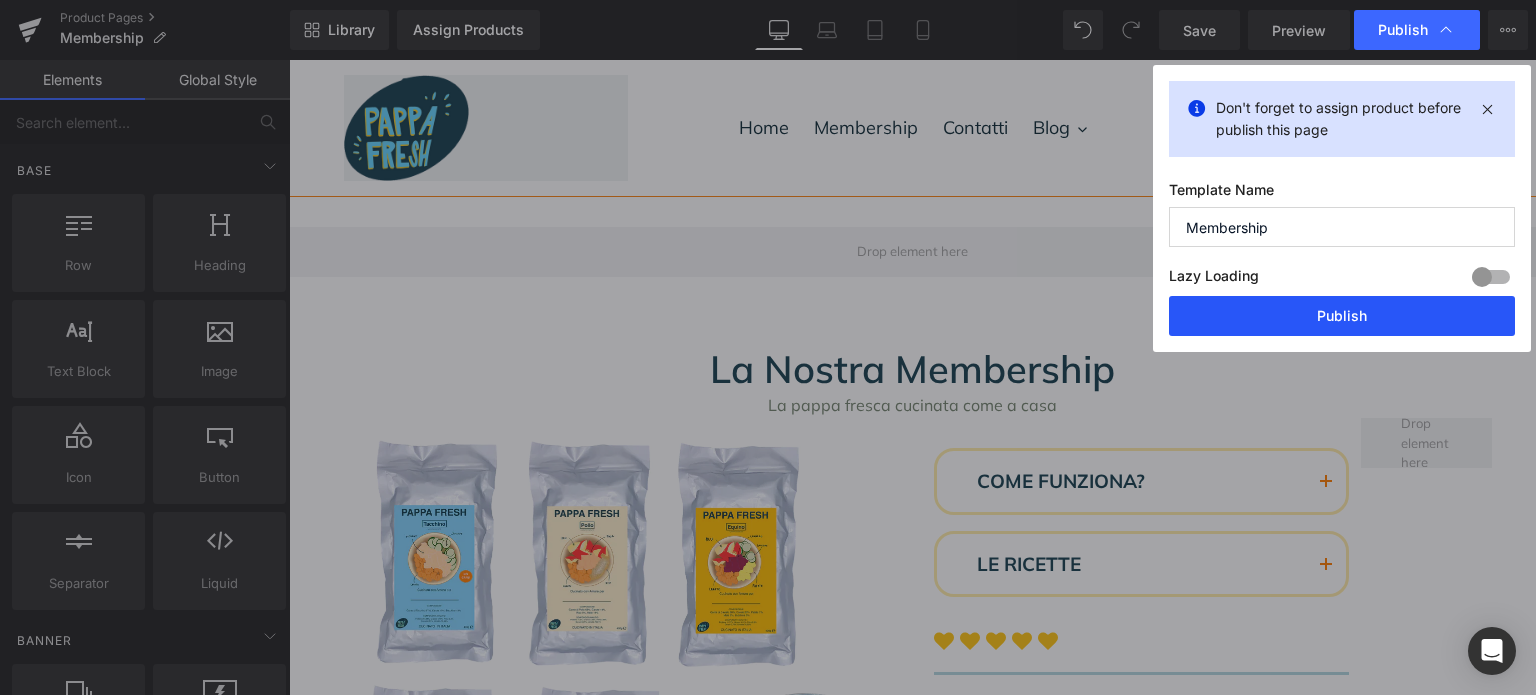 click on "Publish" at bounding box center (1342, 316) 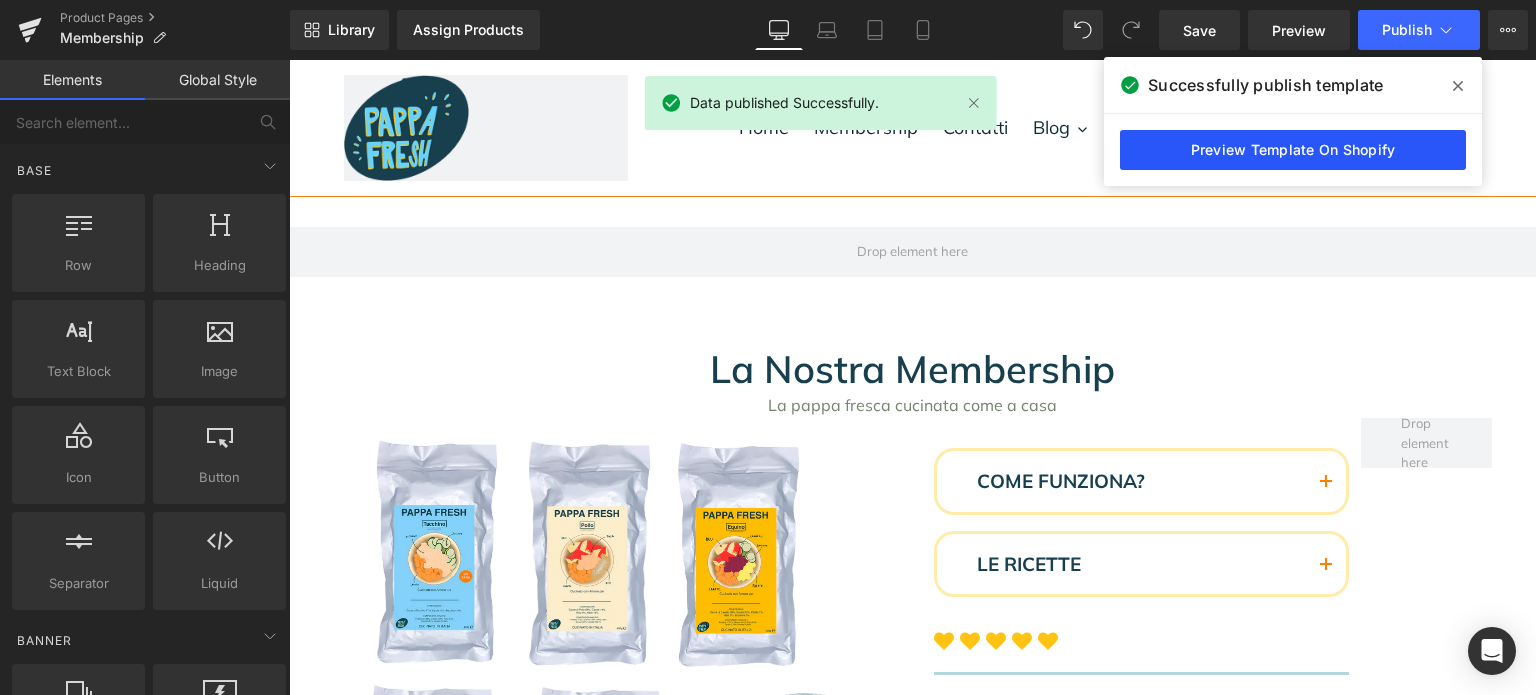 click on "Preview Template On Shopify" at bounding box center [1293, 150] 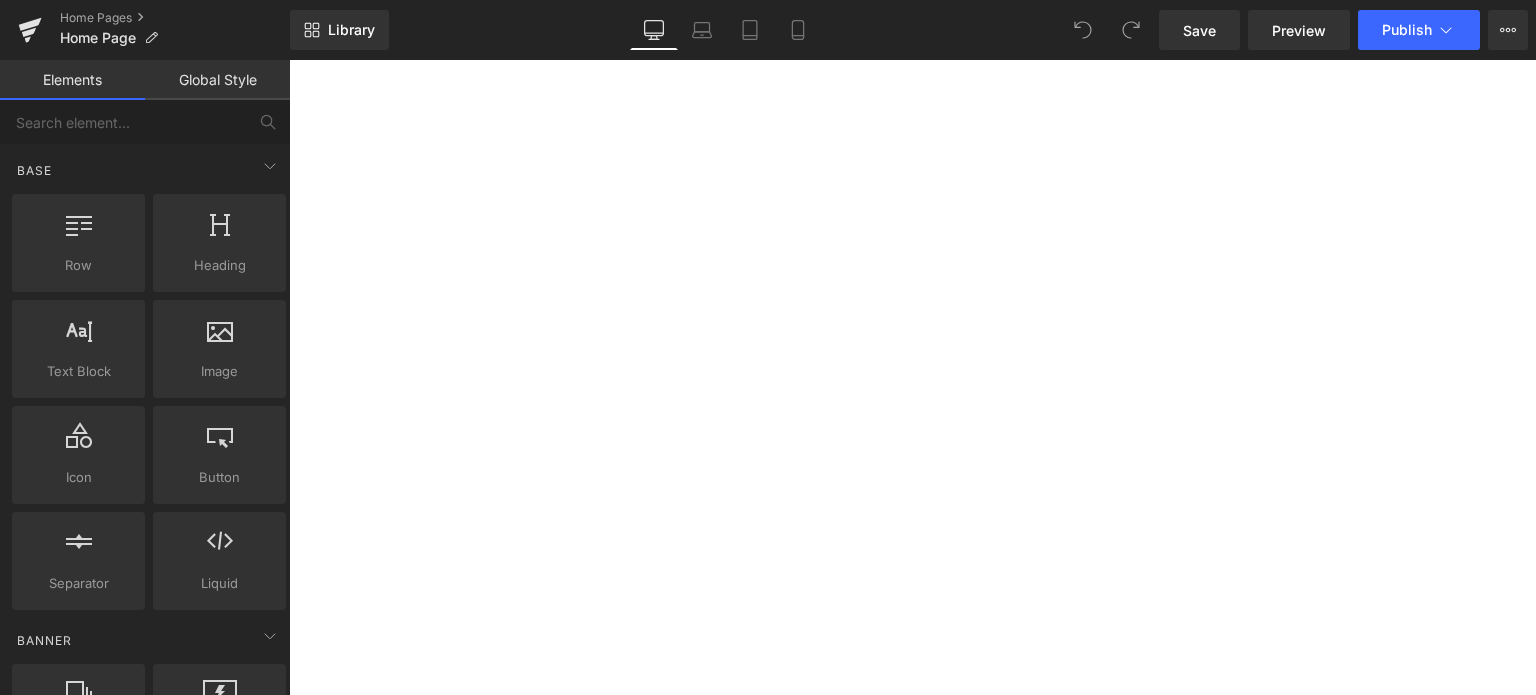 scroll, scrollTop: 500, scrollLeft: 0, axis: vertical 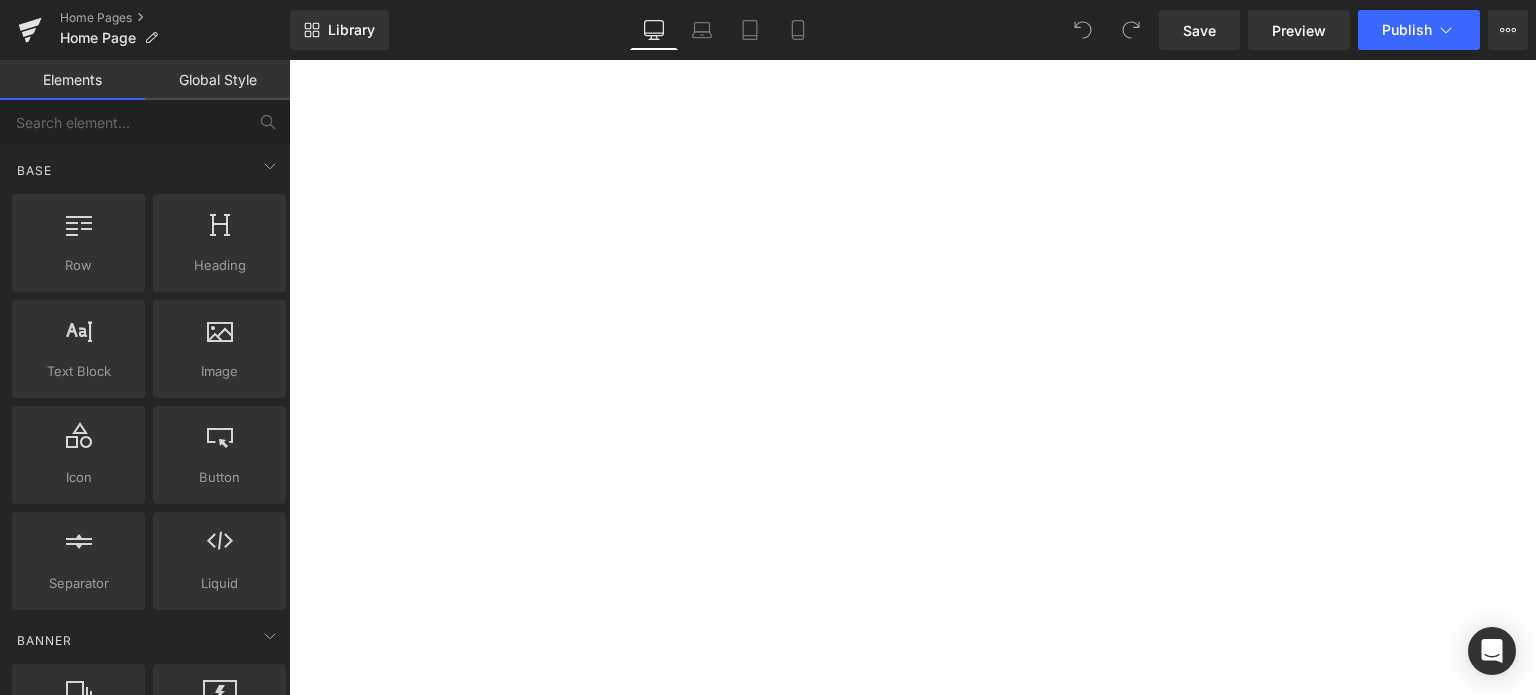 click at bounding box center (289, 60) 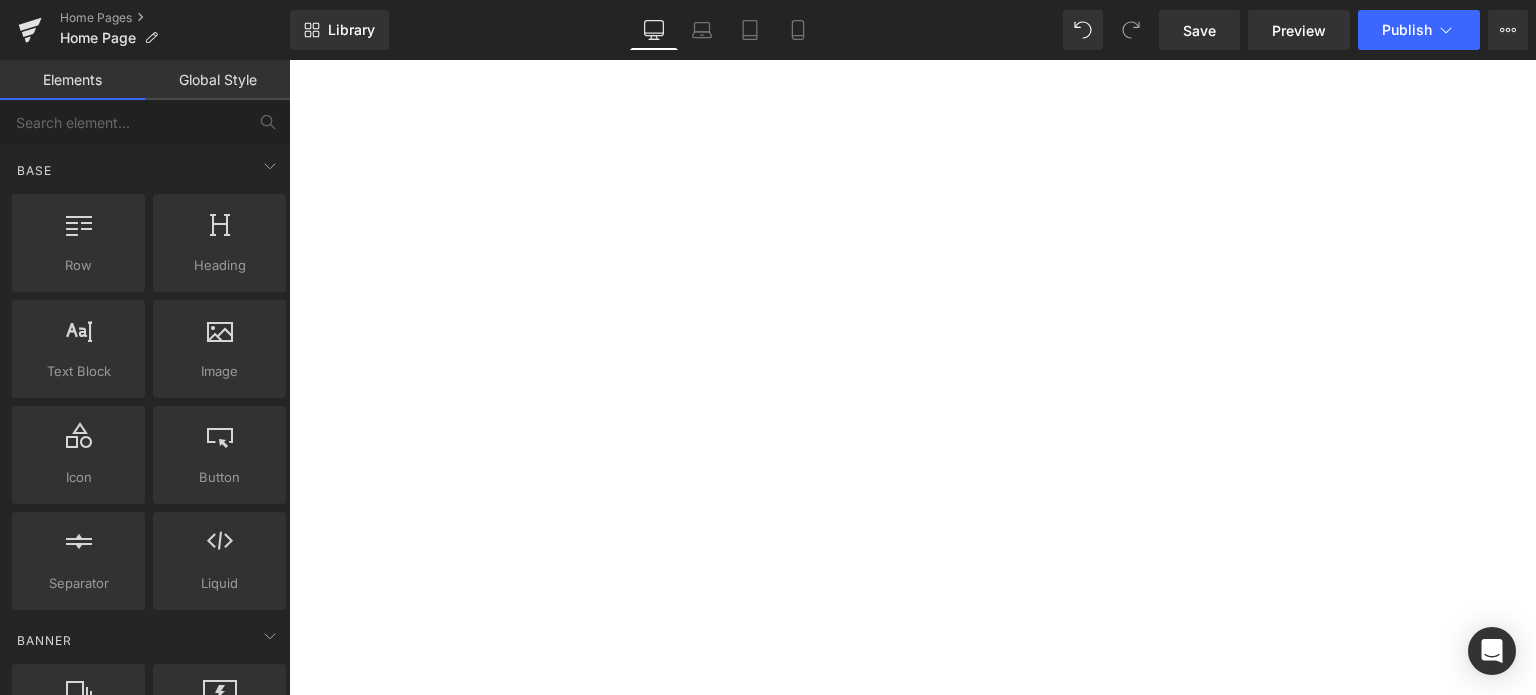click on "Button" at bounding box center [289, 60] 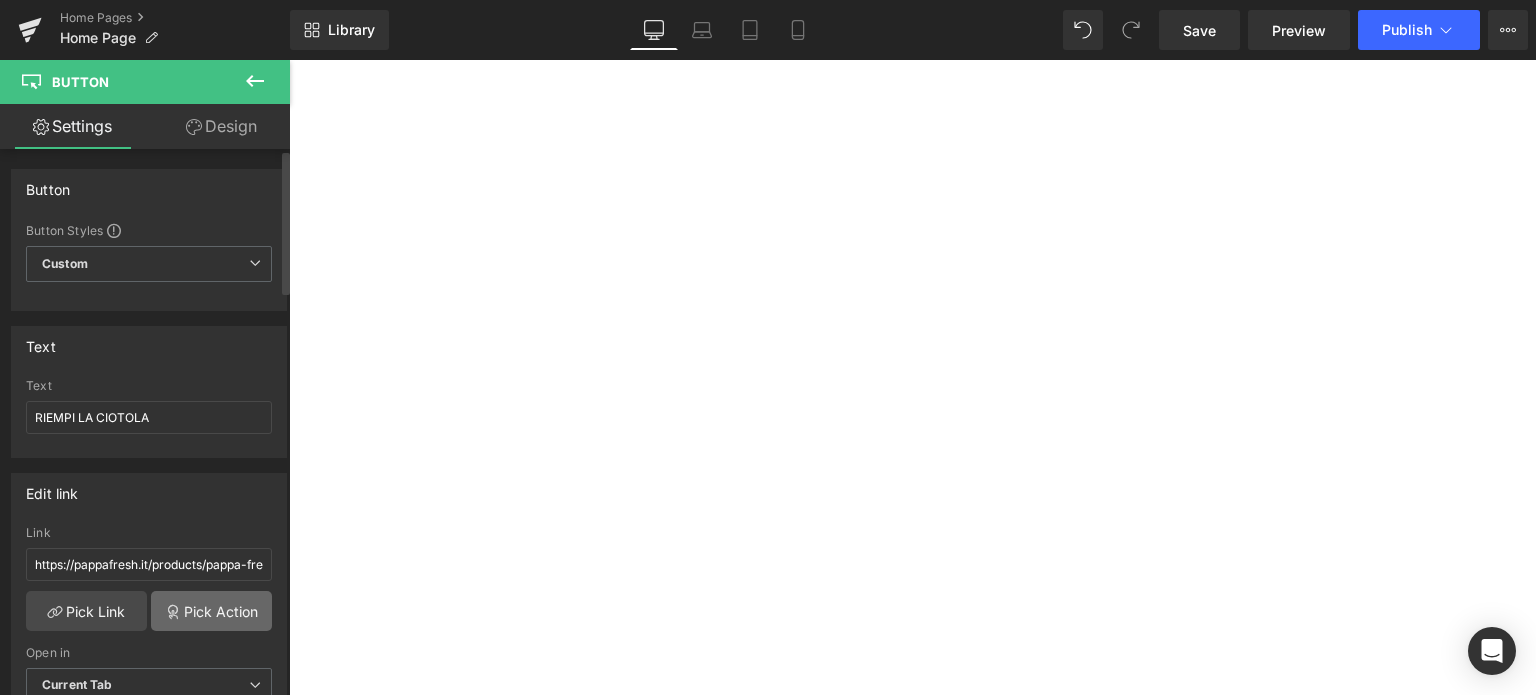 scroll, scrollTop: 100, scrollLeft: 0, axis: vertical 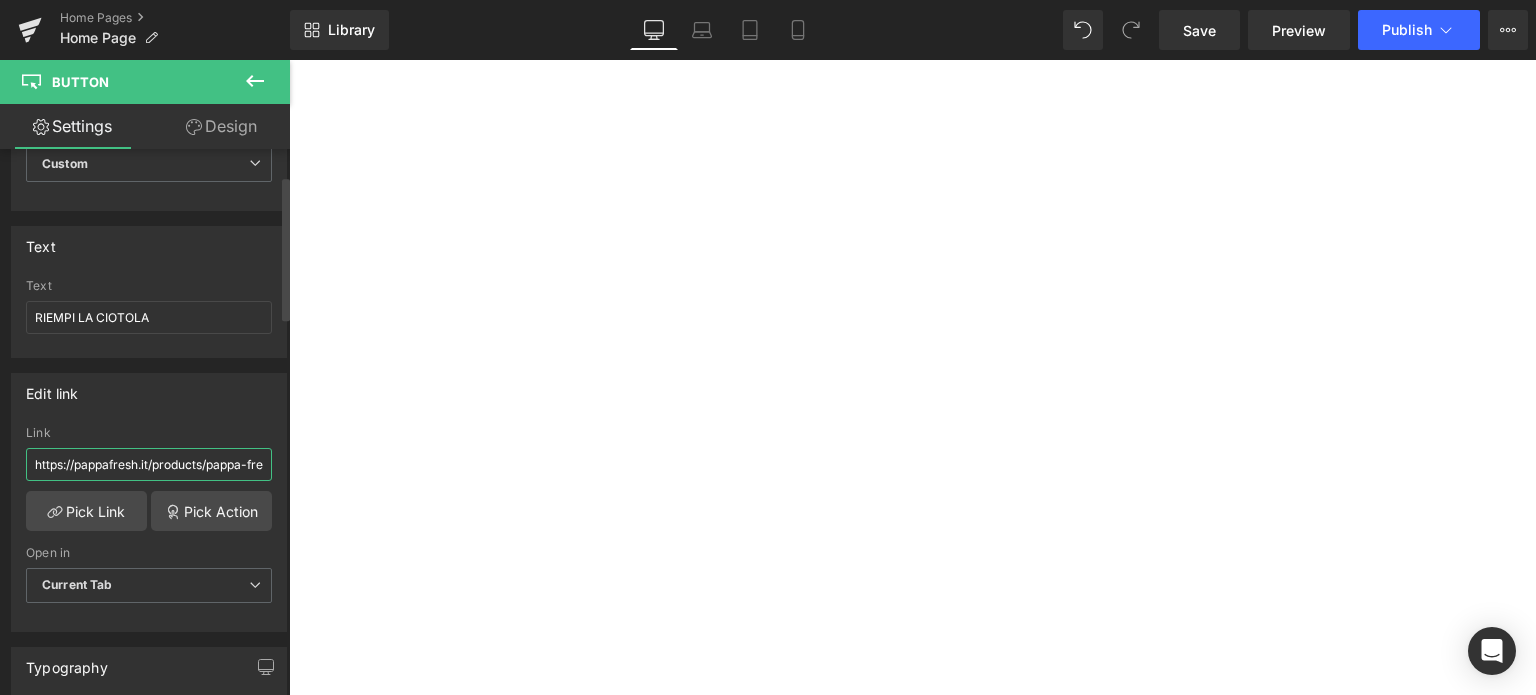 click on "https://pappafresh.it/products/pappa-fresh-membership" at bounding box center (149, 464) 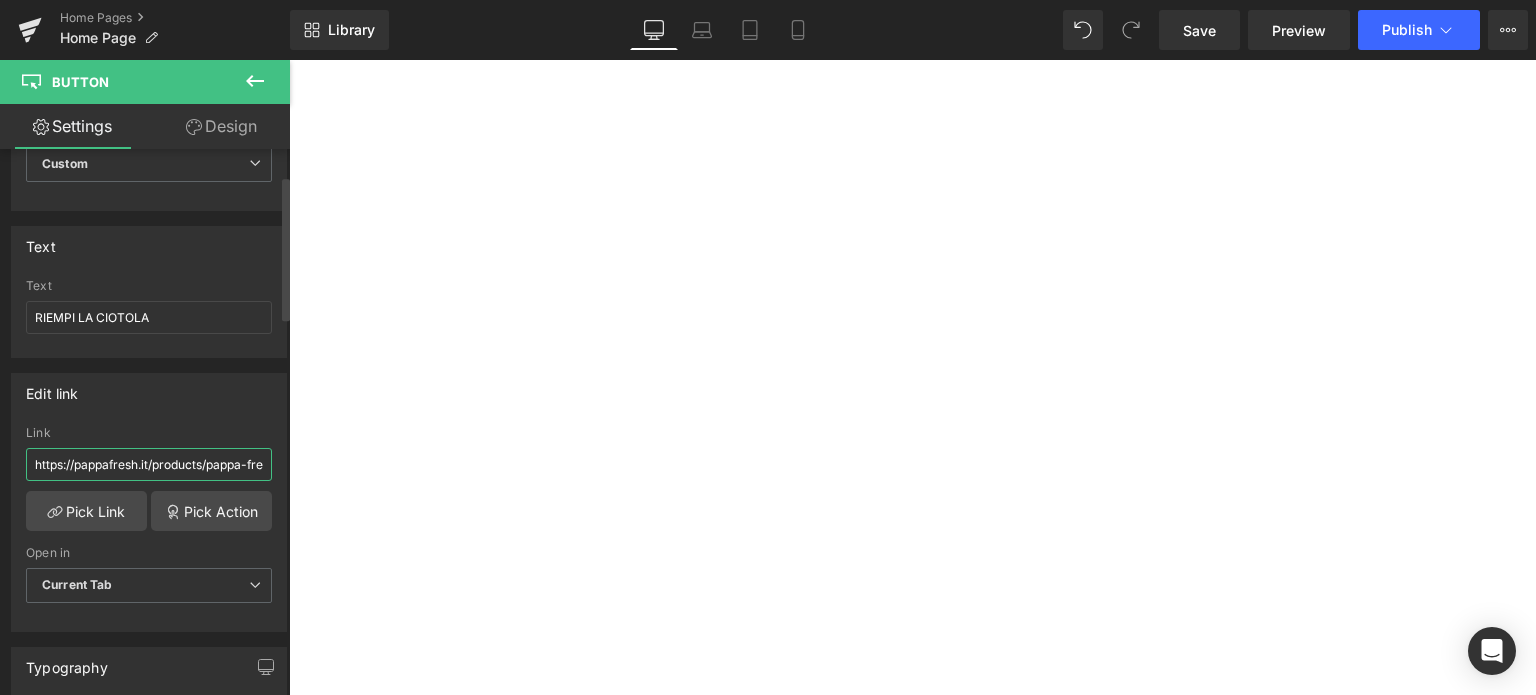 click on "https://pappafresh.it/products/pappa-fresh-membership" at bounding box center (149, 464) 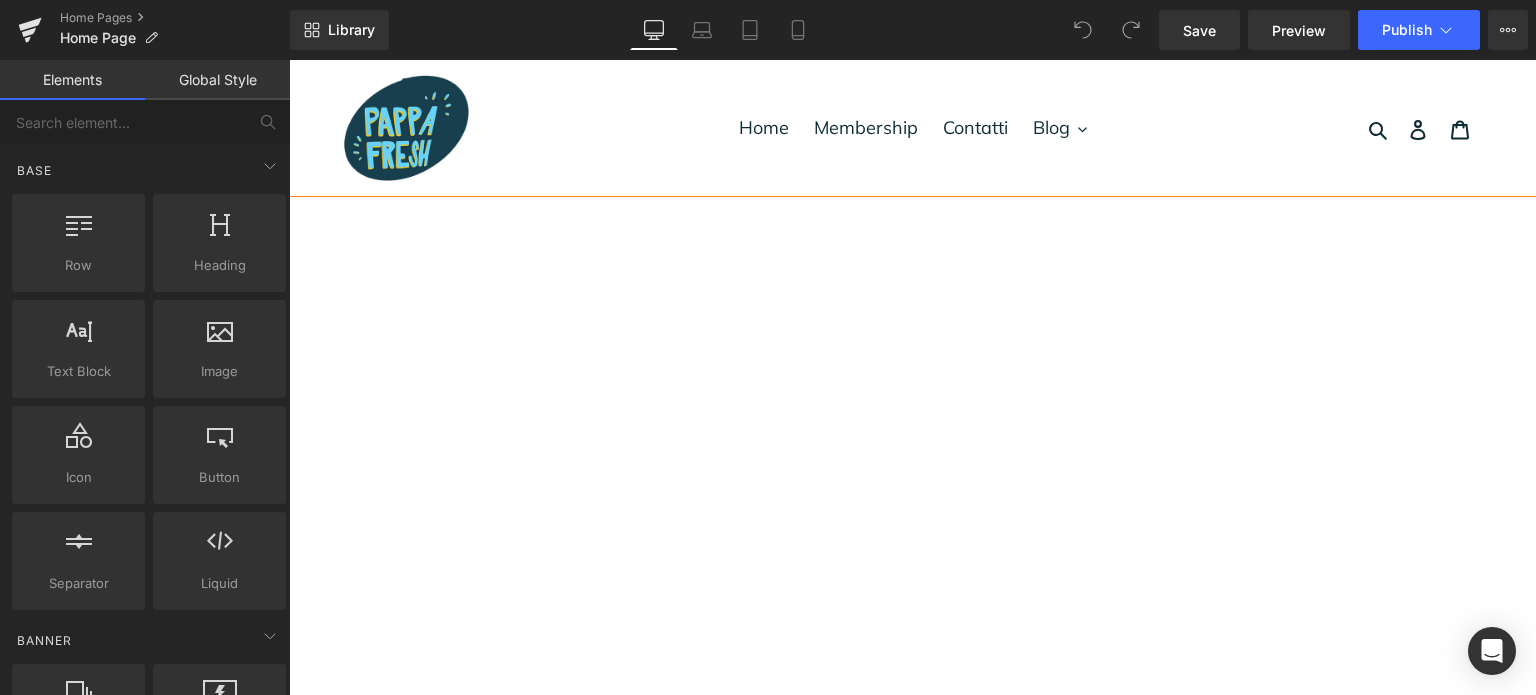 scroll, scrollTop: 300, scrollLeft: 0, axis: vertical 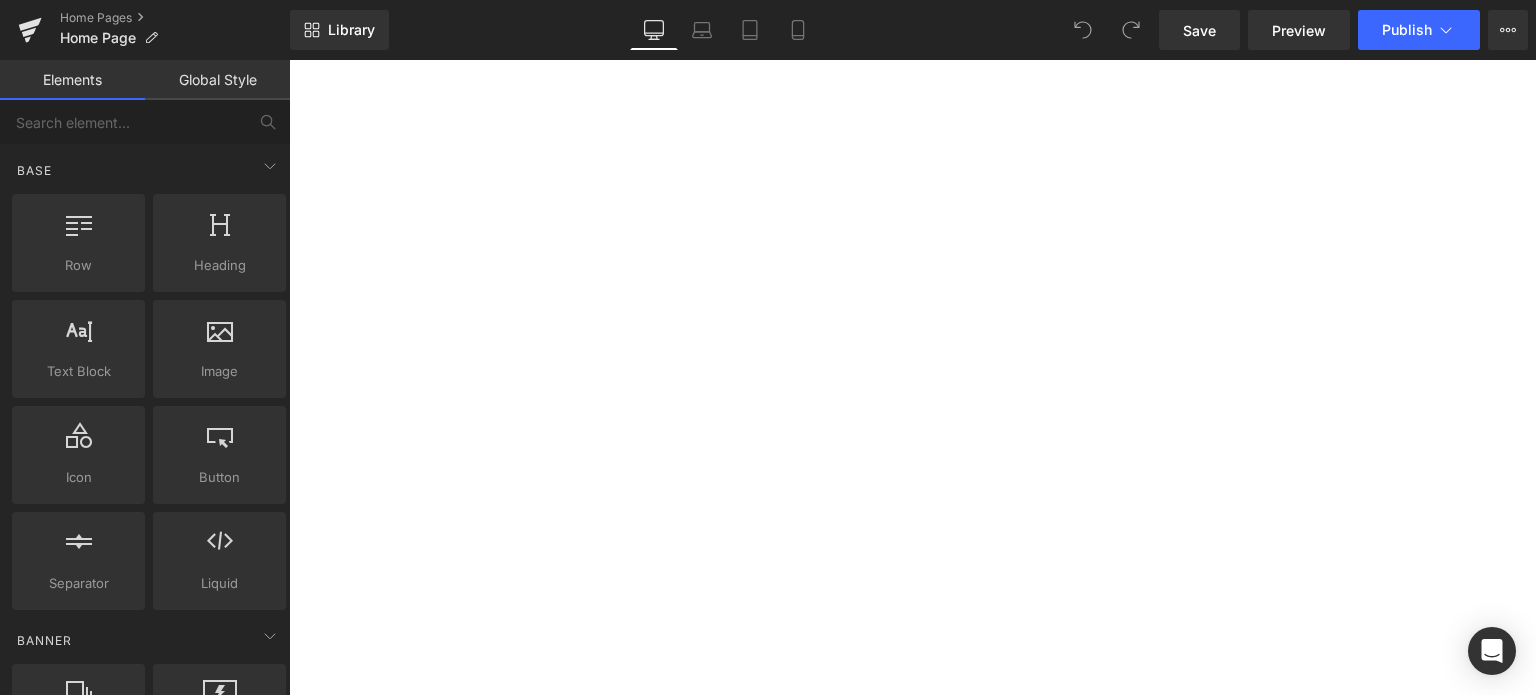 click on "Button" at bounding box center [289, 60] 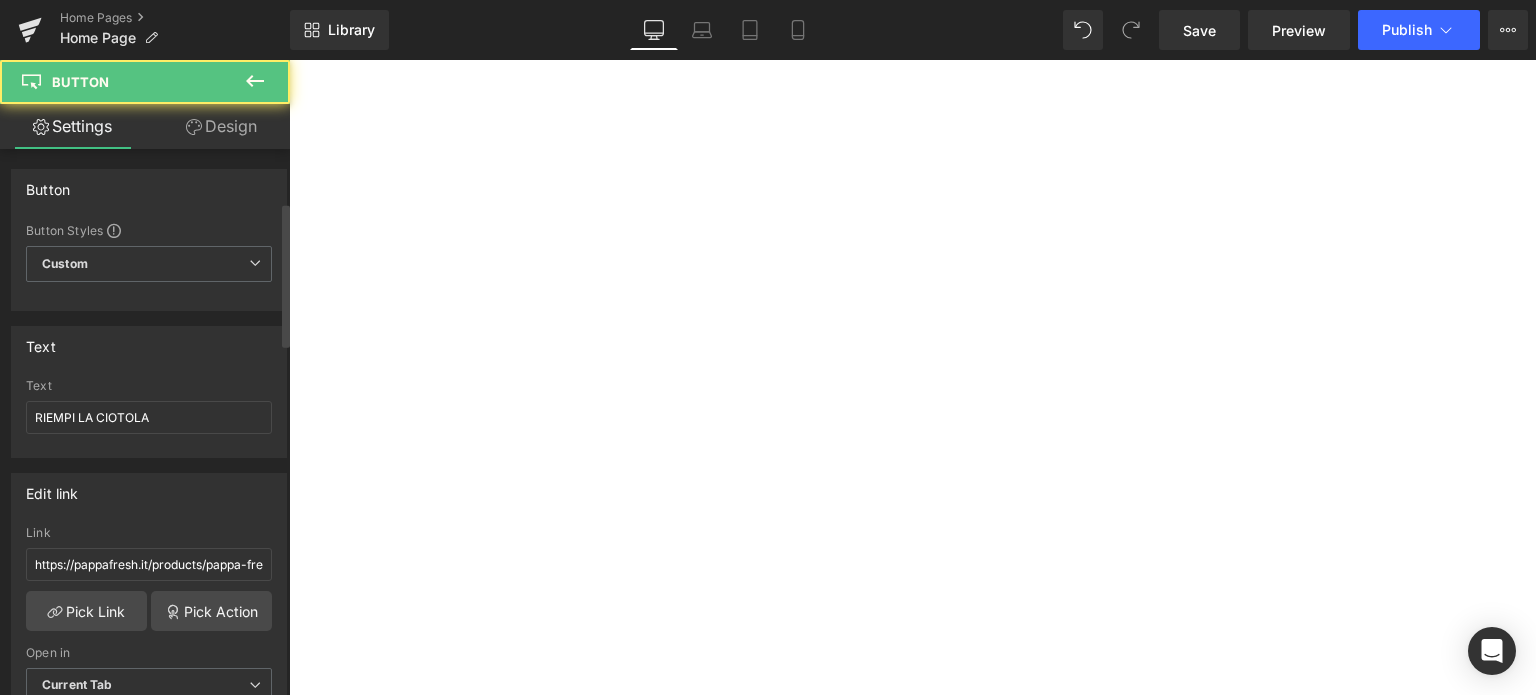 scroll, scrollTop: 200, scrollLeft: 0, axis: vertical 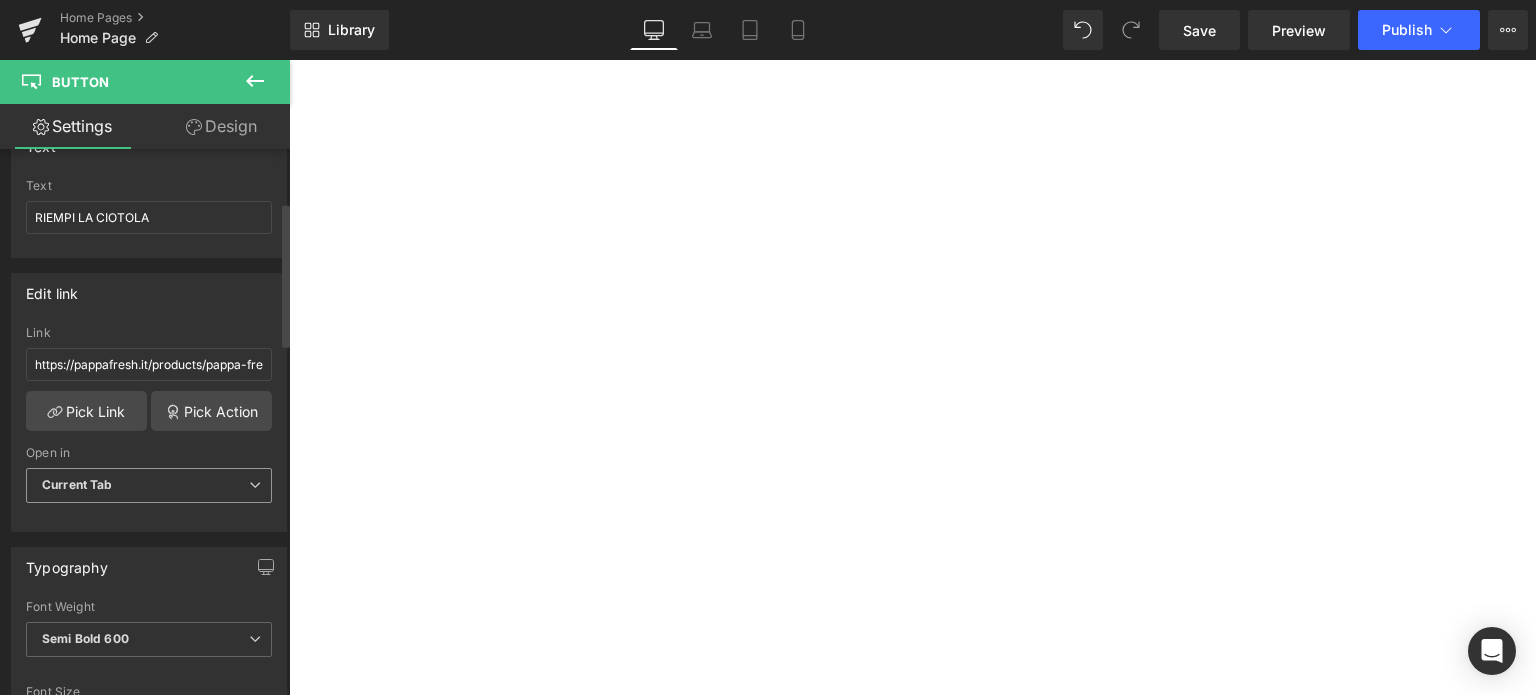 click on "Current Tab" at bounding box center [149, 485] 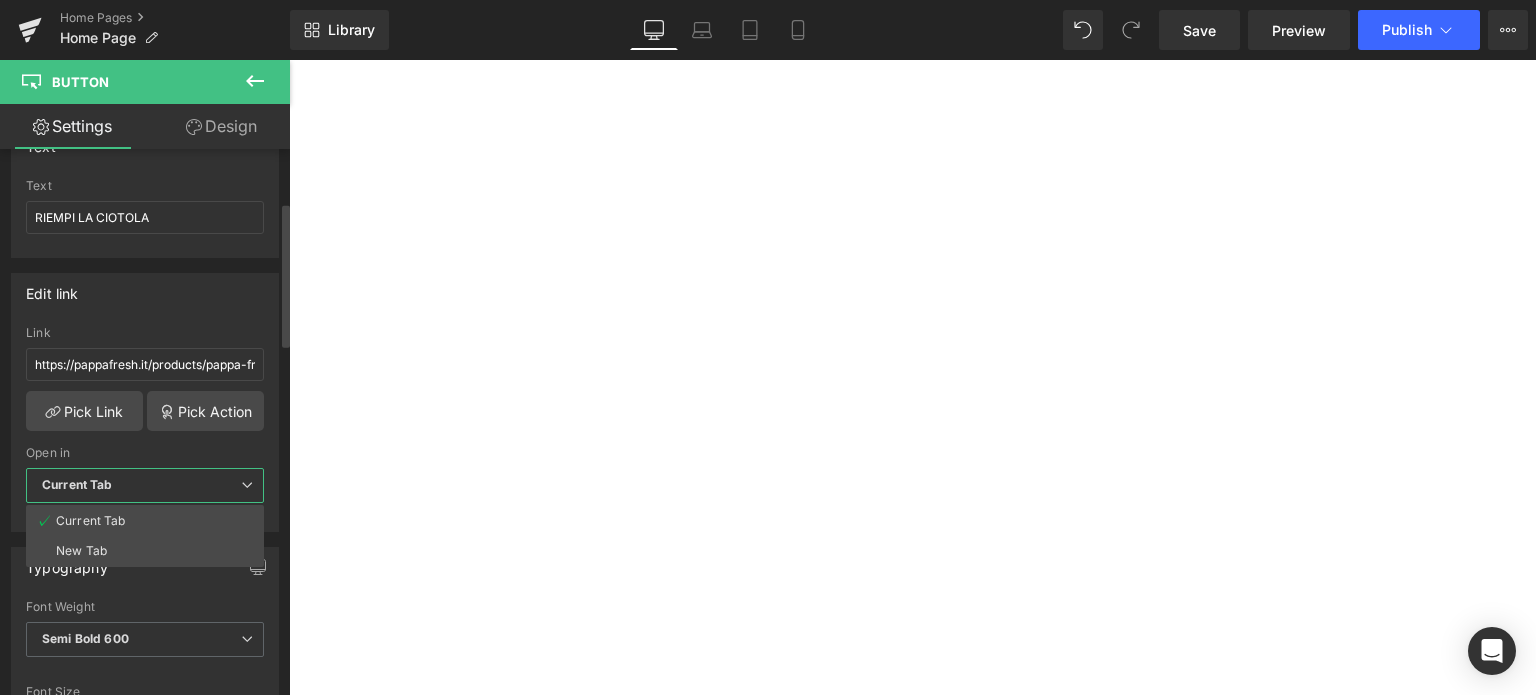 click on "Open in" at bounding box center [145, 453] 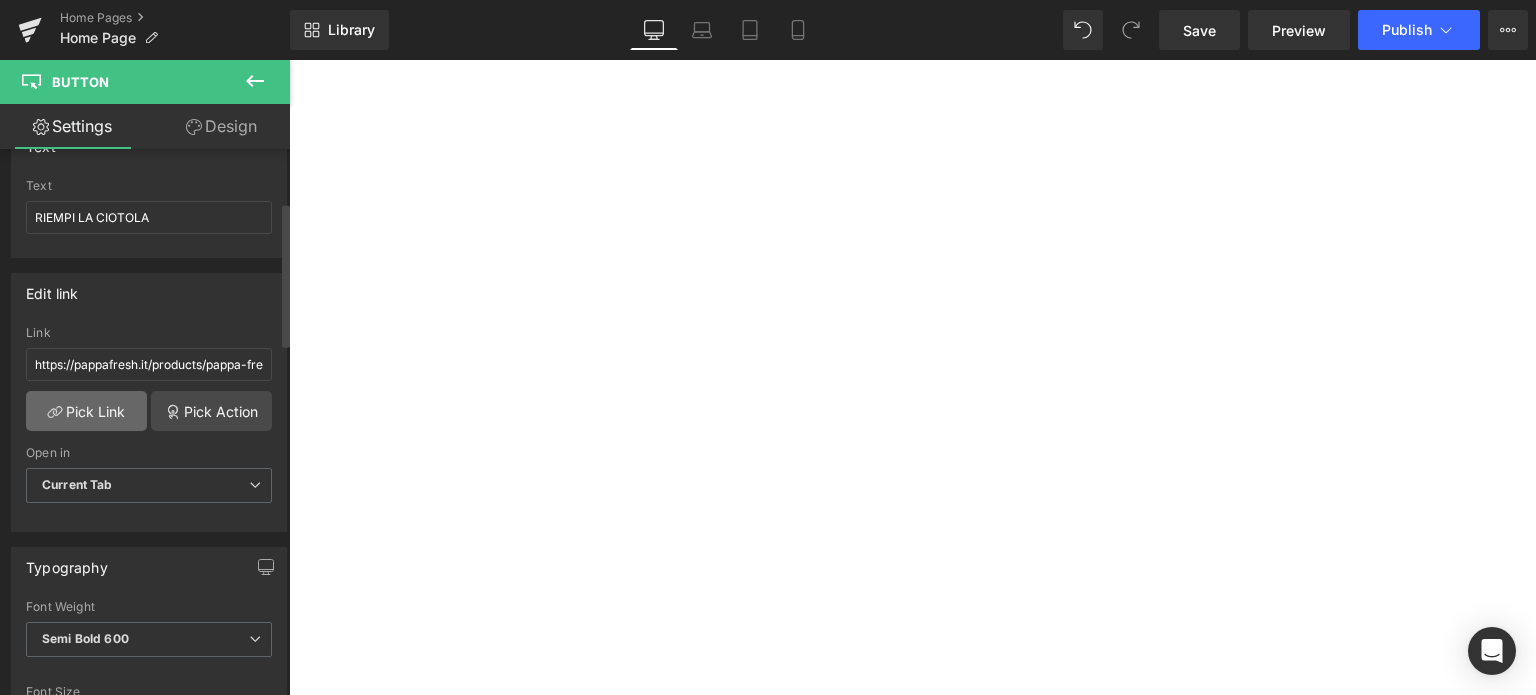 click on "Pick Link" at bounding box center [86, 411] 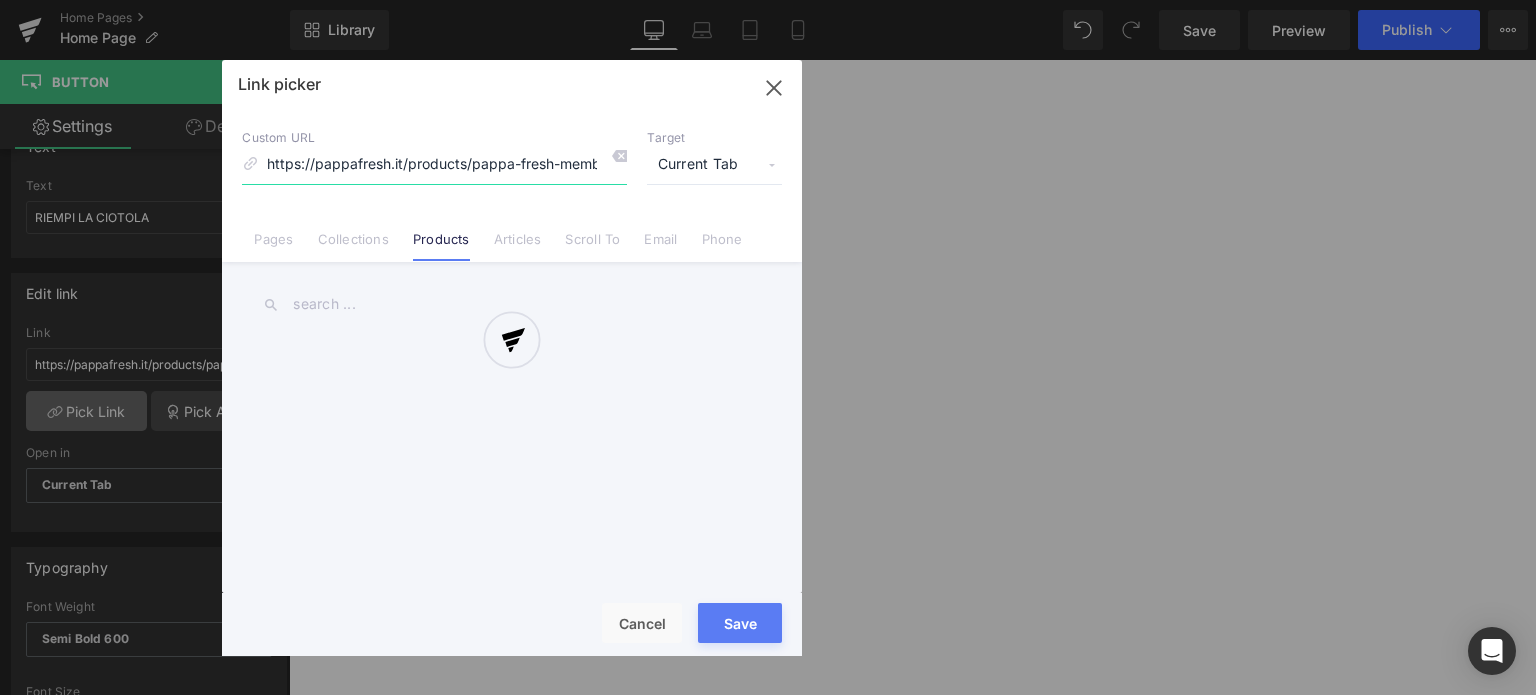 scroll, scrollTop: 0, scrollLeft: 36, axis: horizontal 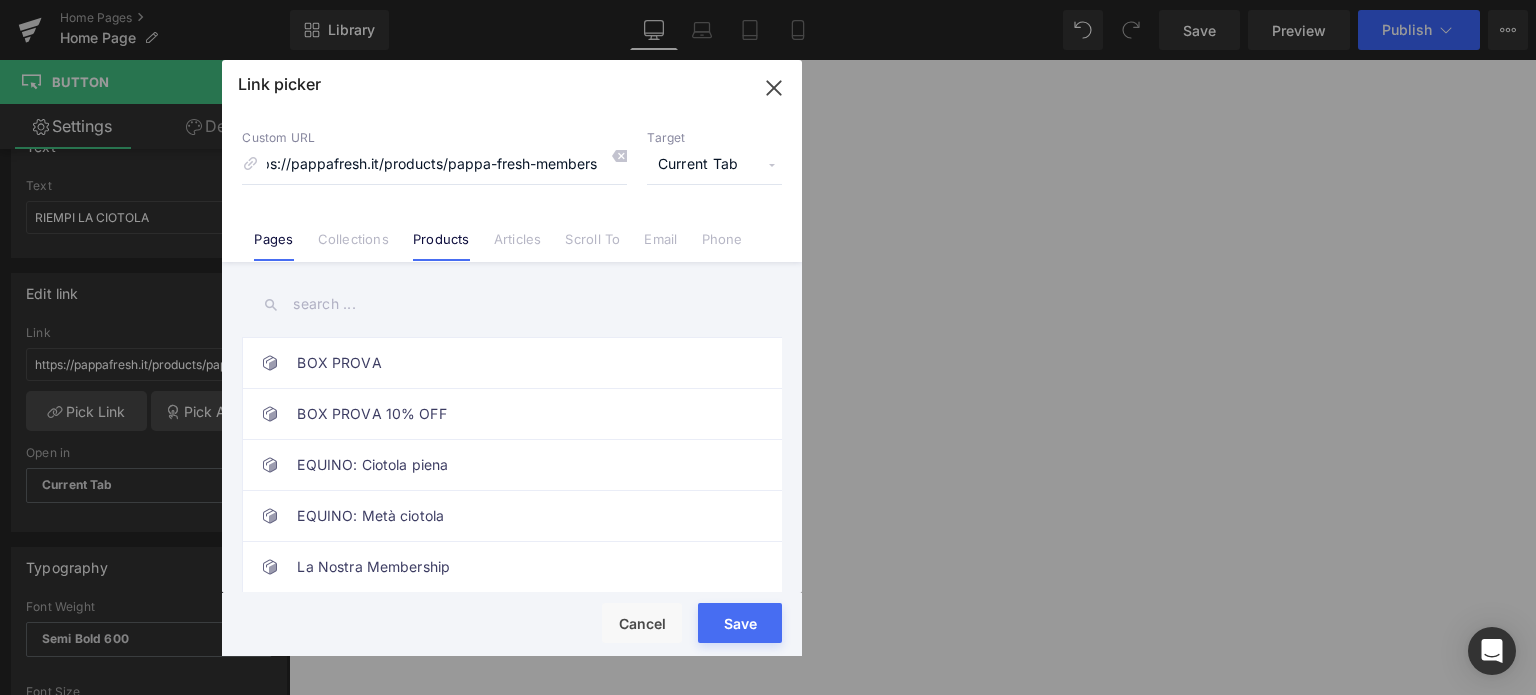 click on "Pages" at bounding box center (273, 231) 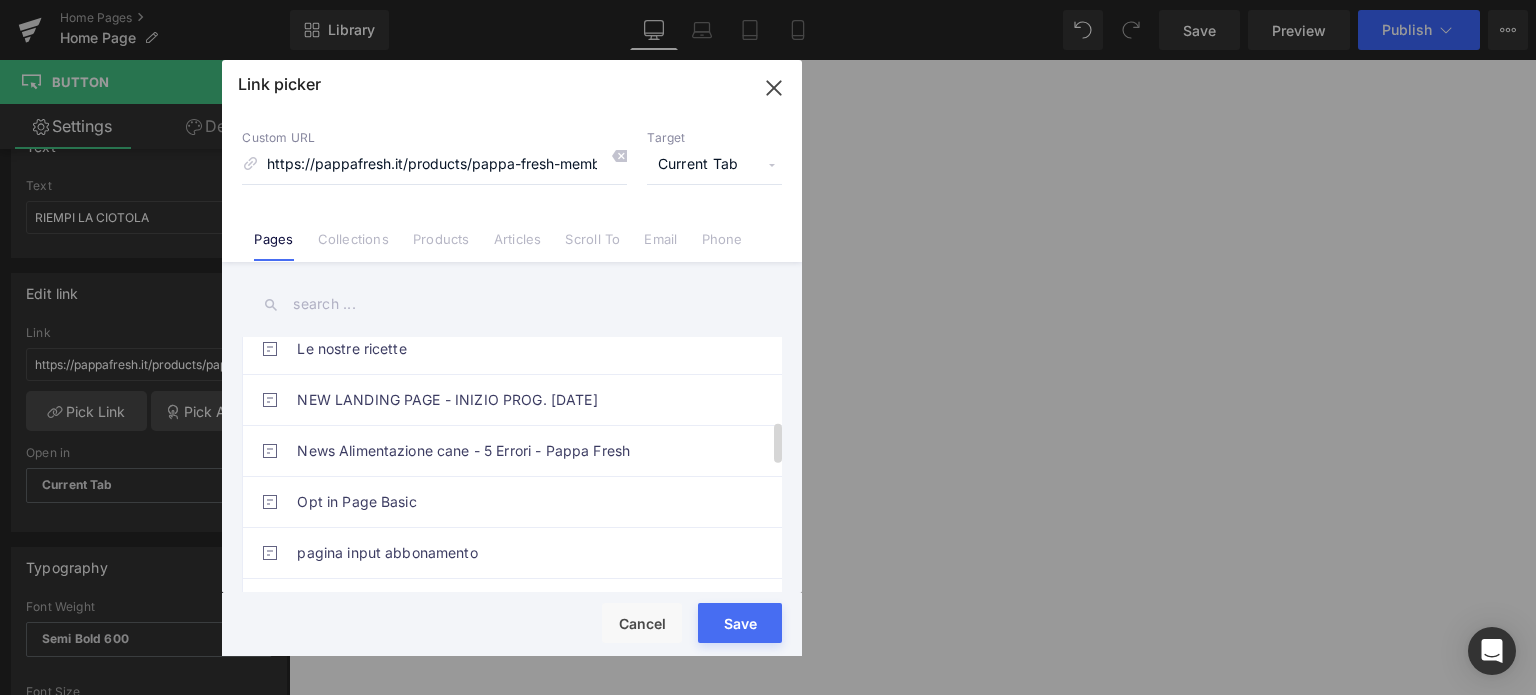 scroll, scrollTop: 428, scrollLeft: 0, axis: vertical 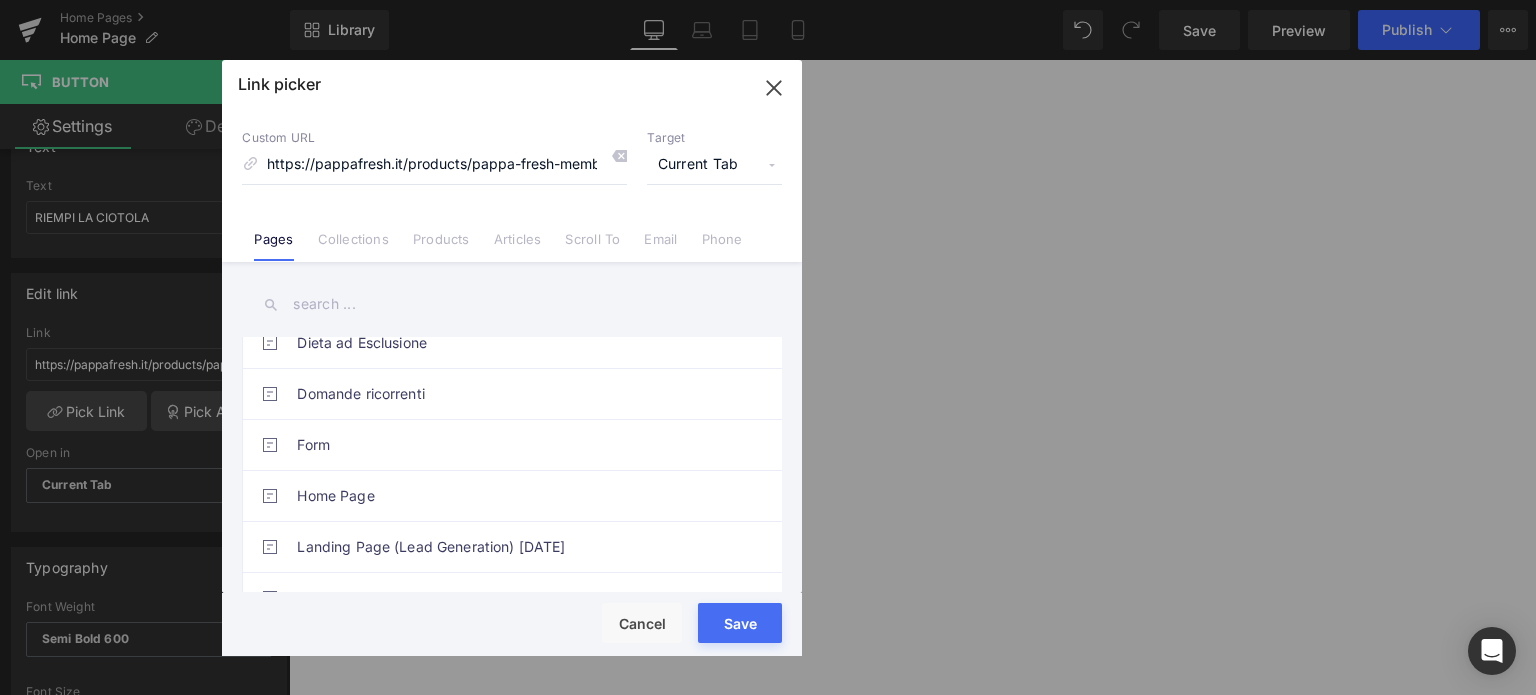 click on "Collections" at bounding box center (353, 246) 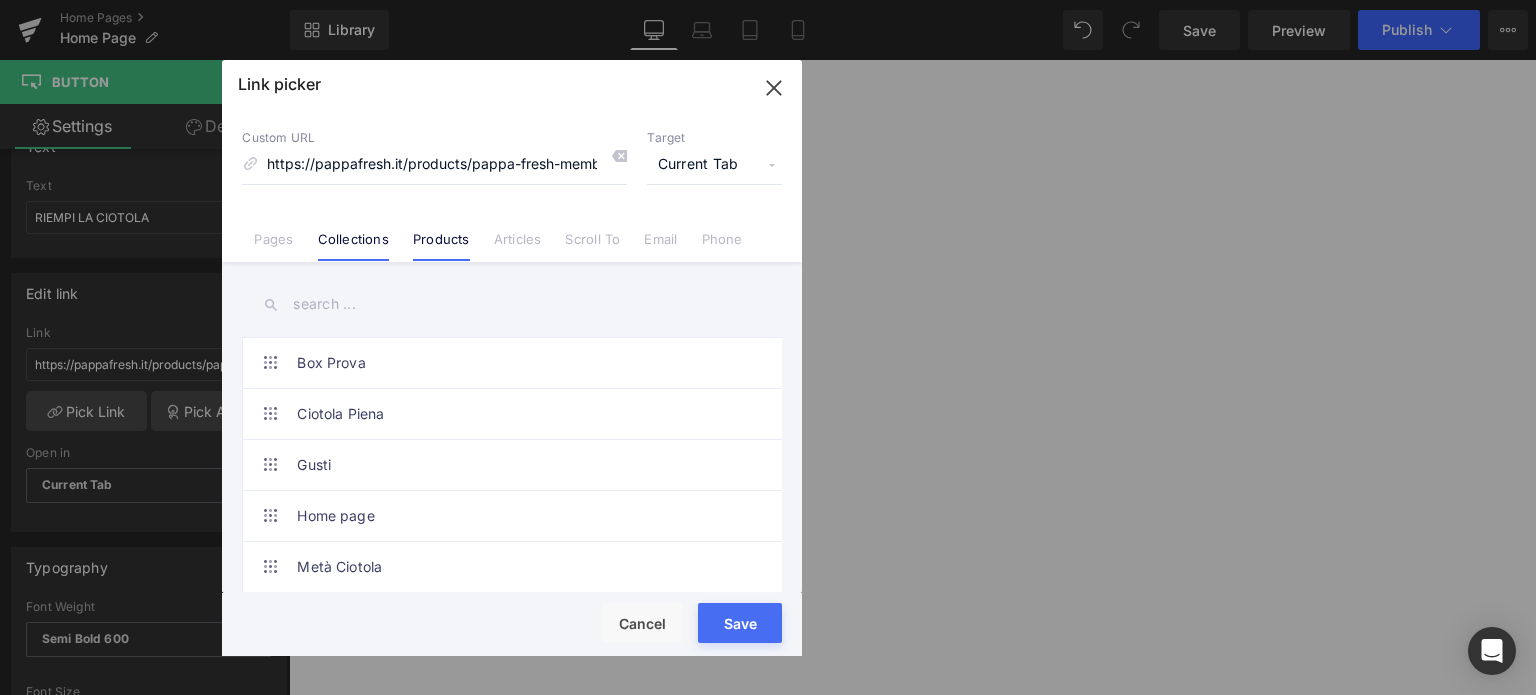 click on "Products" at bounding box center [441, 246] 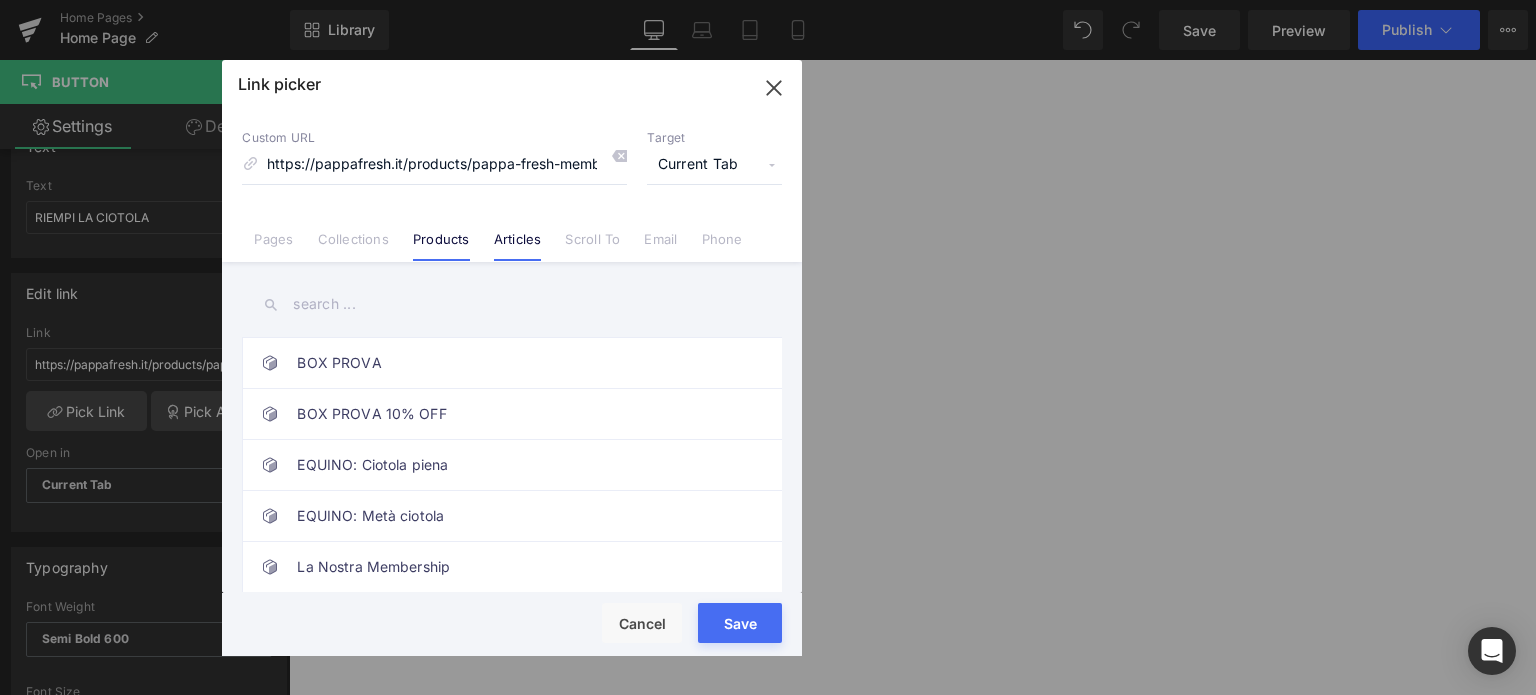 click on "Articles" at bounding box center (518, 246) 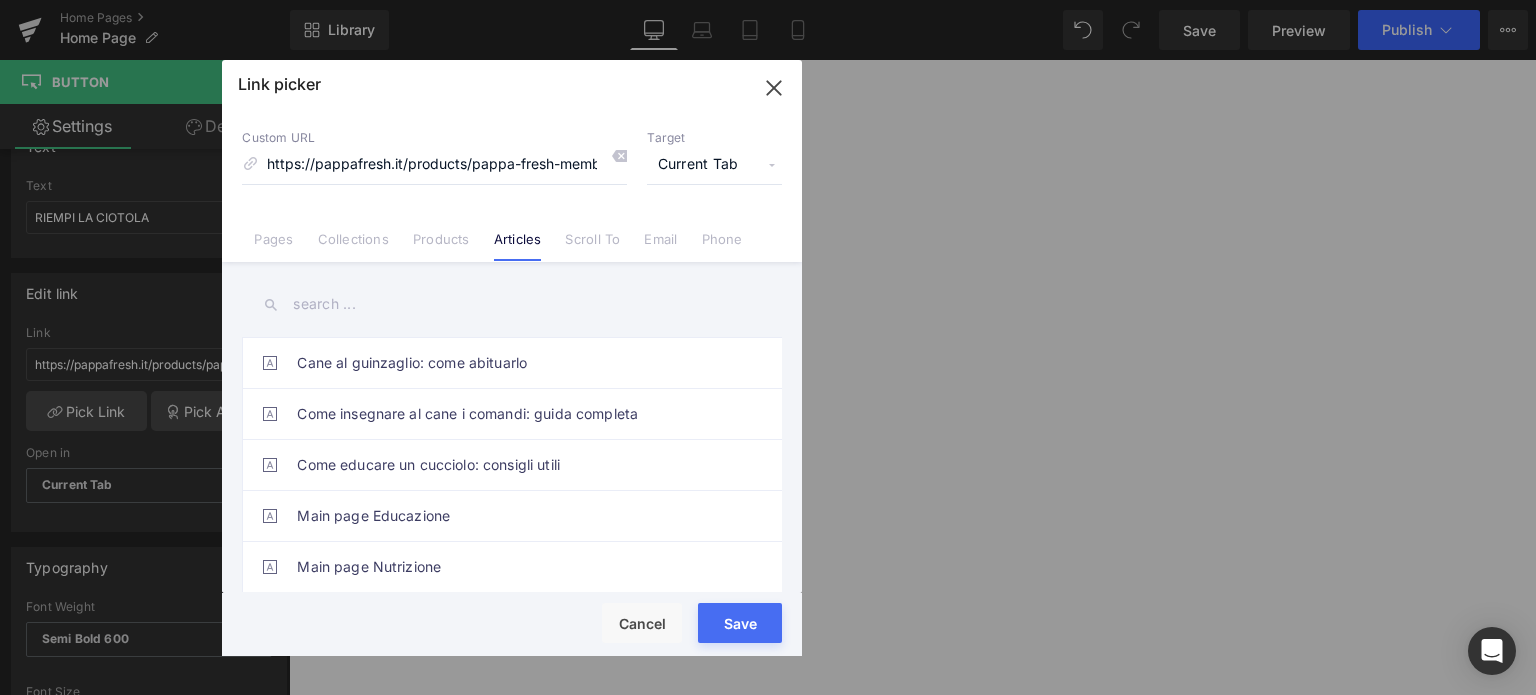 click on "Products" at bounding box center [441, 246] 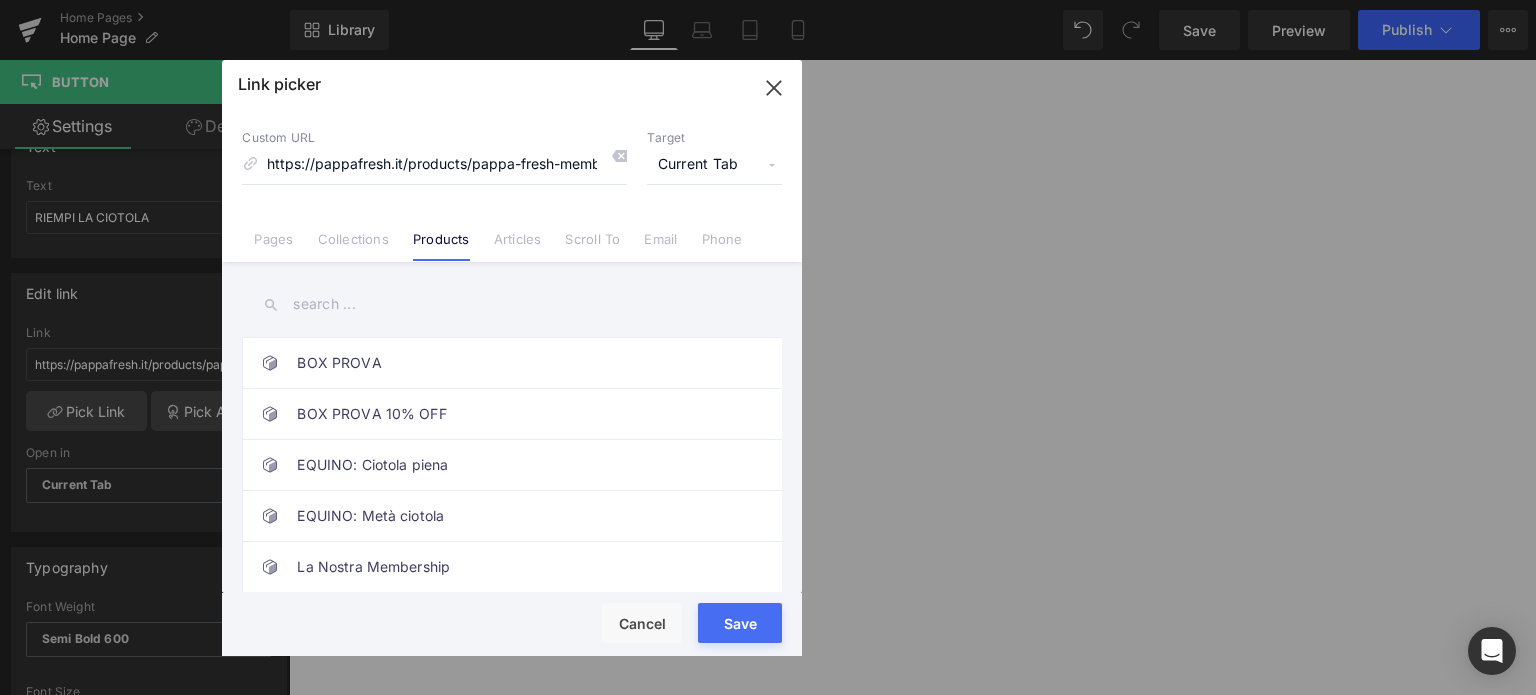 drag, startPoint x: 778, startPoint y: 92, endPoint x: 219, endPoint y: 217, distance: 572.80536 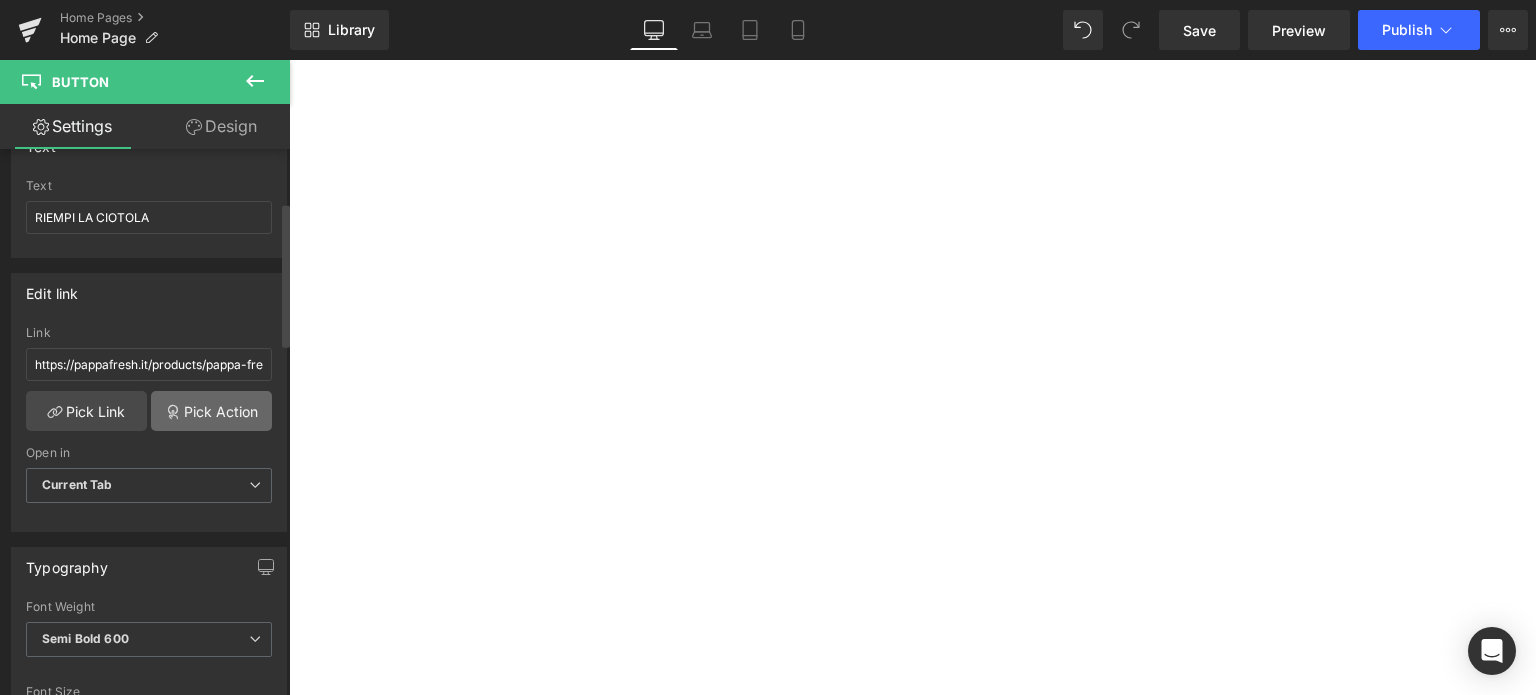 click on "Pick Action" at bounding box center [211, 411] 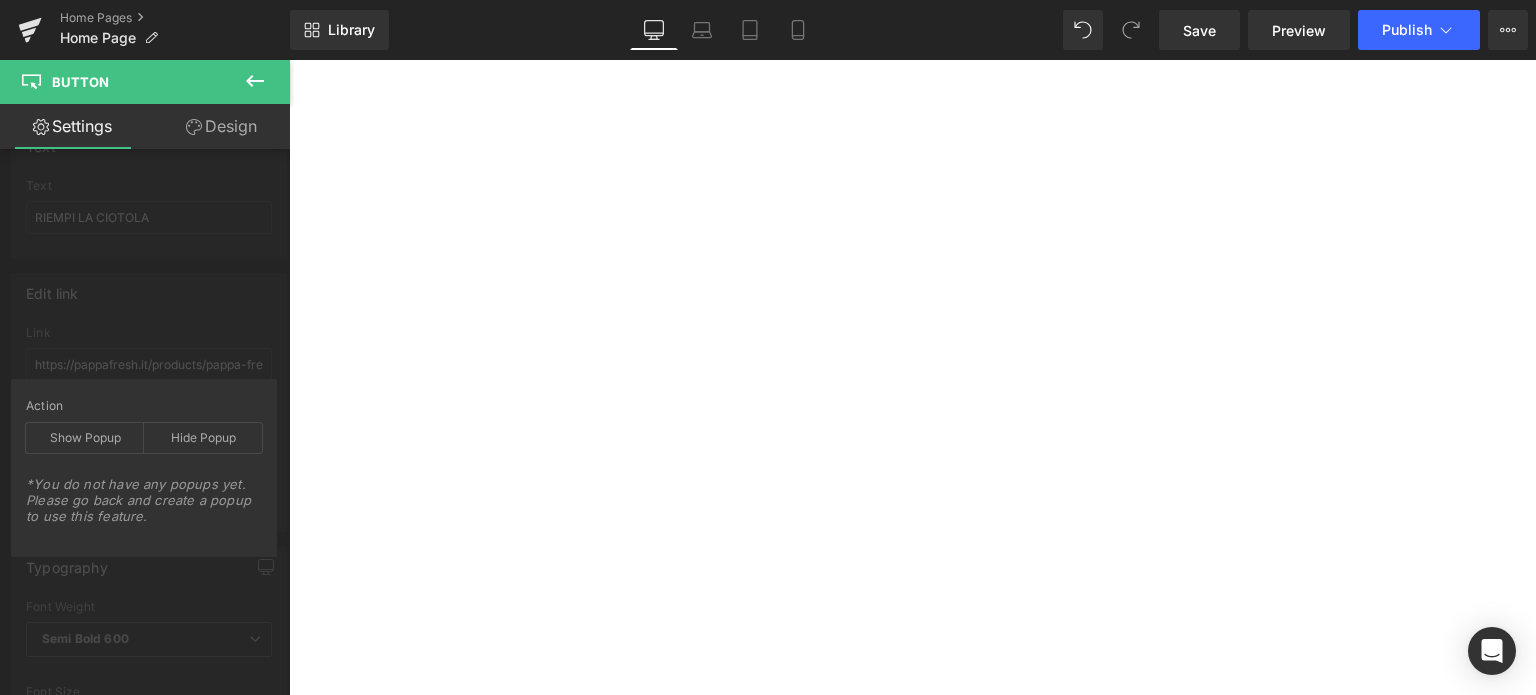 click on "Edit link https://pappafresh.it/products/pappa-fresh-membership Link https://pappafresh.it/products/pappa-fresh-membership  Pick Link  Pick Action Current Tab New Tab Open in
Current Tab
Current Tab New Tab Action Show Popup Hide Popup *You do not have any popups yet. Please go back and create a popup to use this feature. *Will work with popup windows that contain this button" at bounding box center (149, 395) 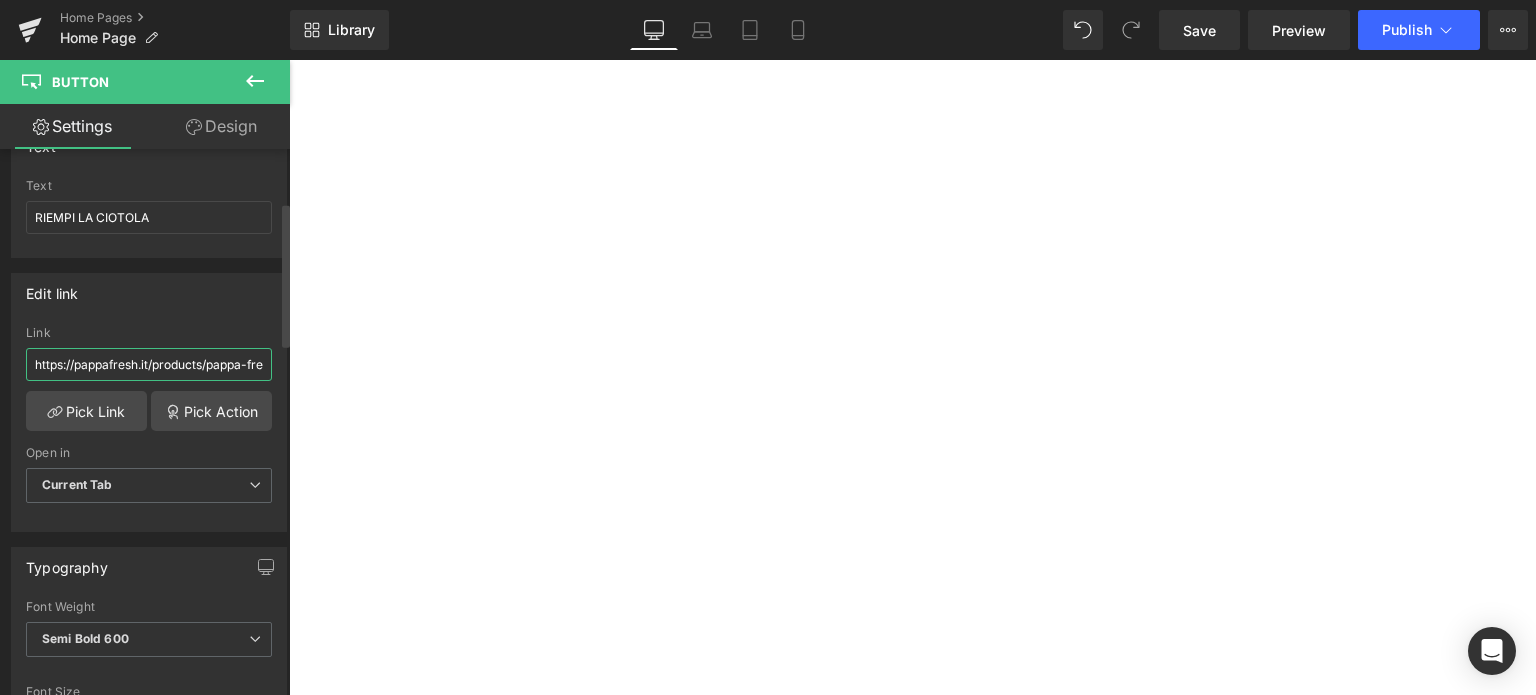 scroll, scrollTop: 0, scrollLeft: 100, axis: horizontal 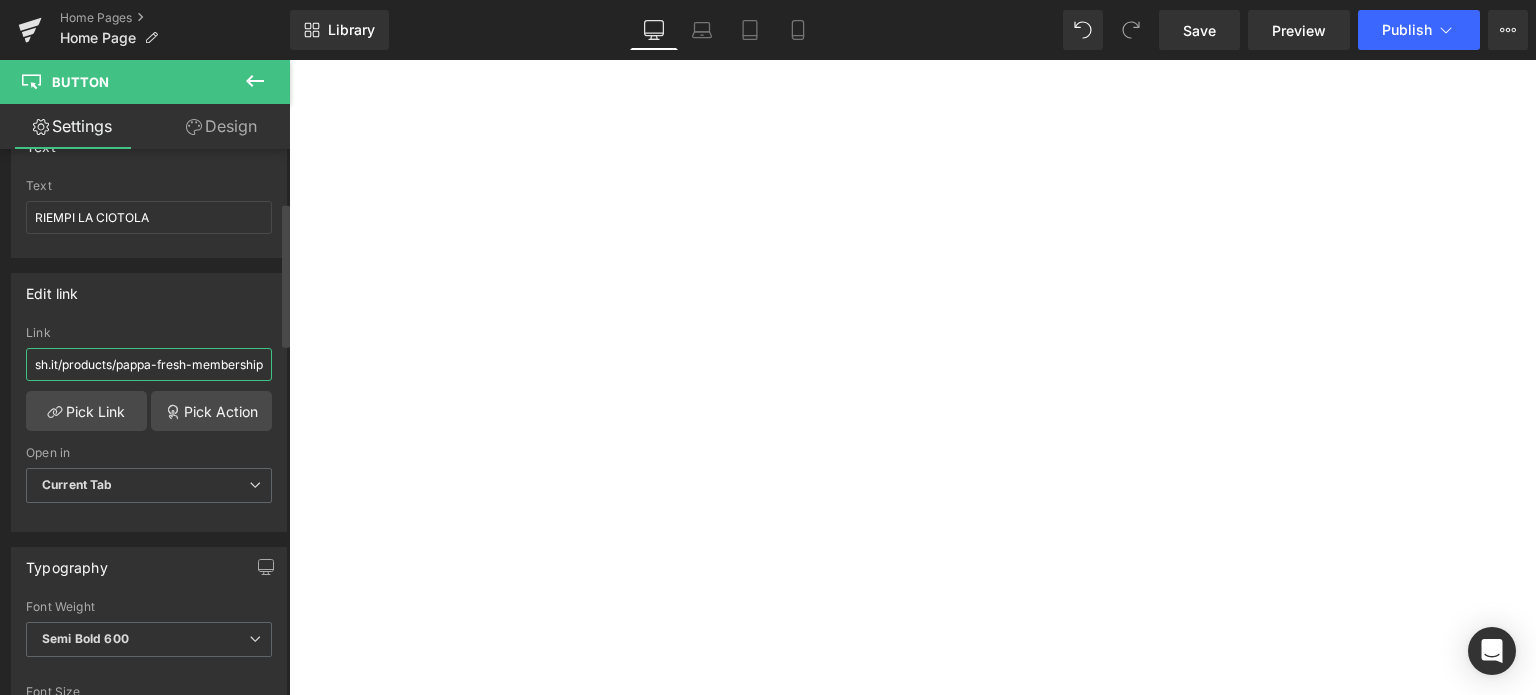 drag, startPoint x: 180, startPoint y: 366, endPoint x: 271, endPoint y: 363, distance: 91.04944 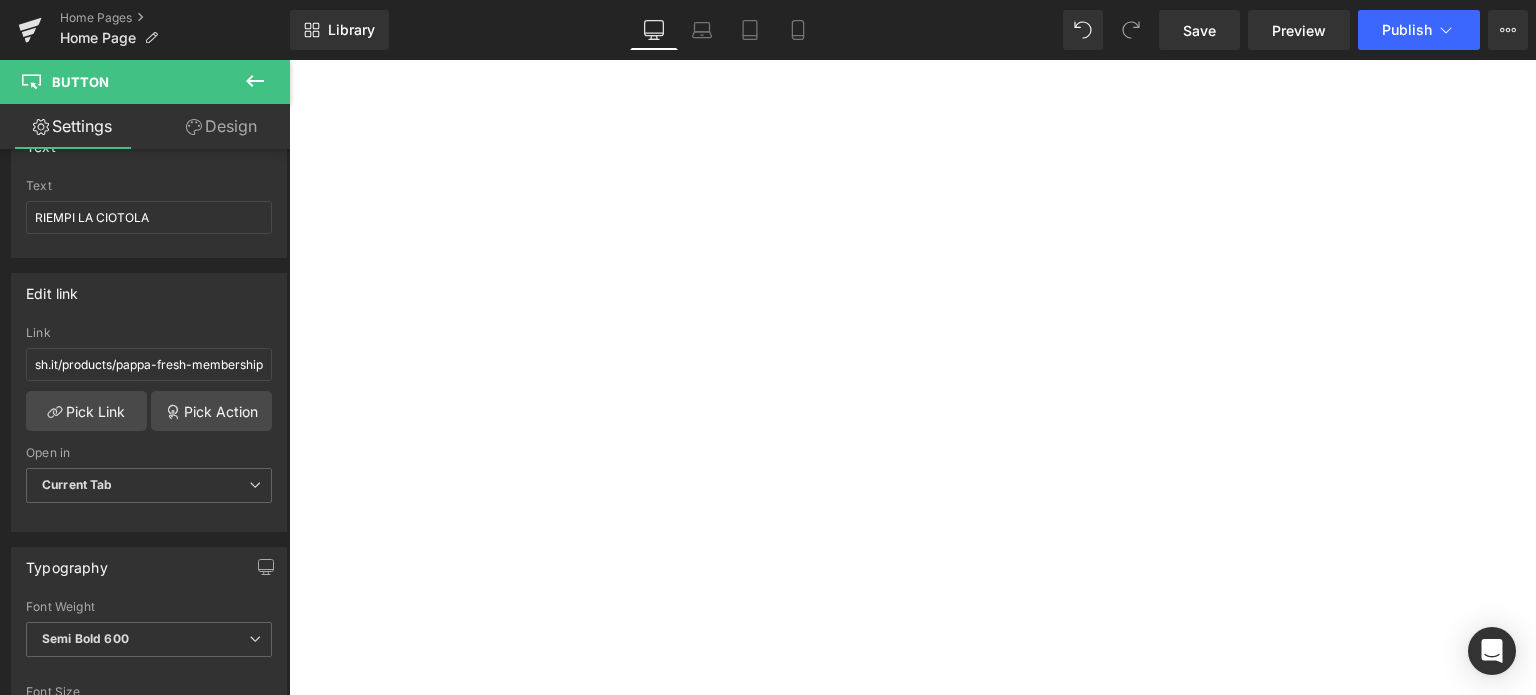 scroll, scrollTop: 0, scrollLeft: 0, axis: both 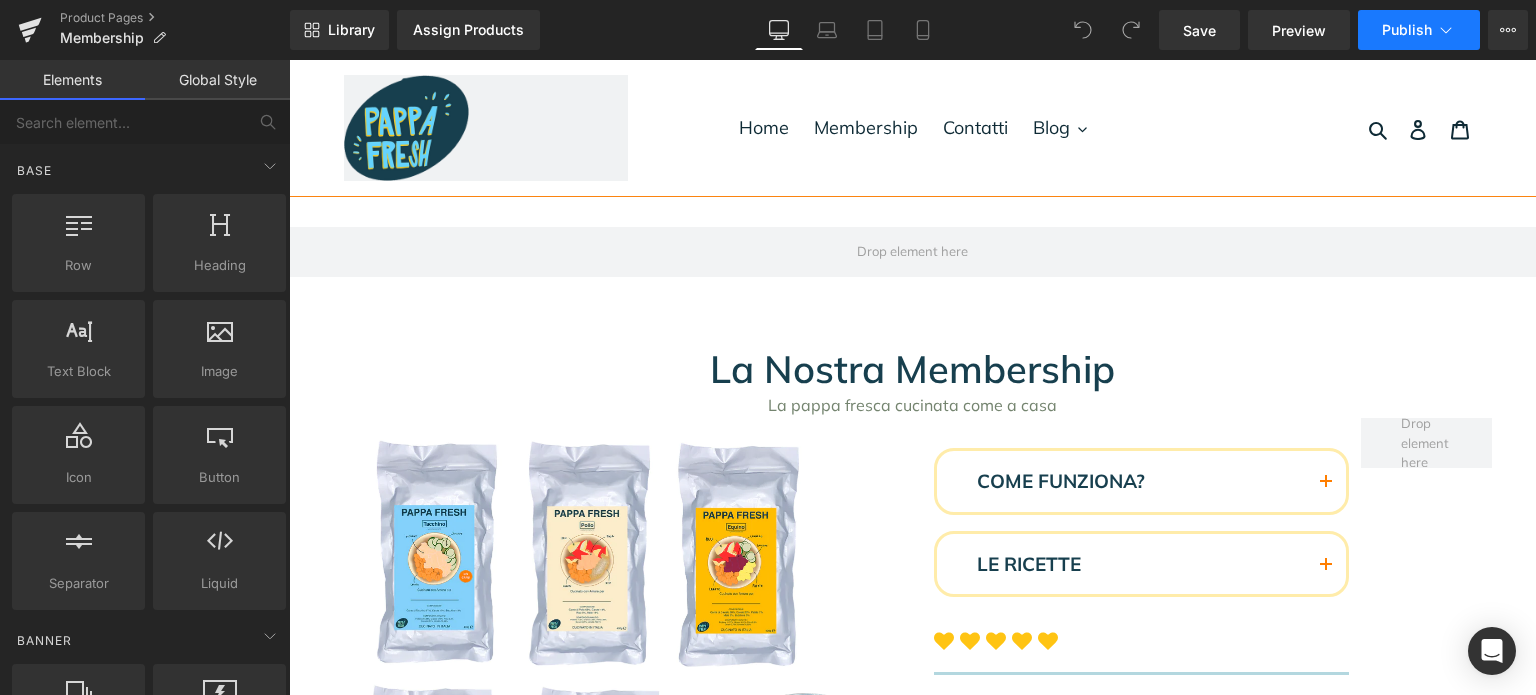 click 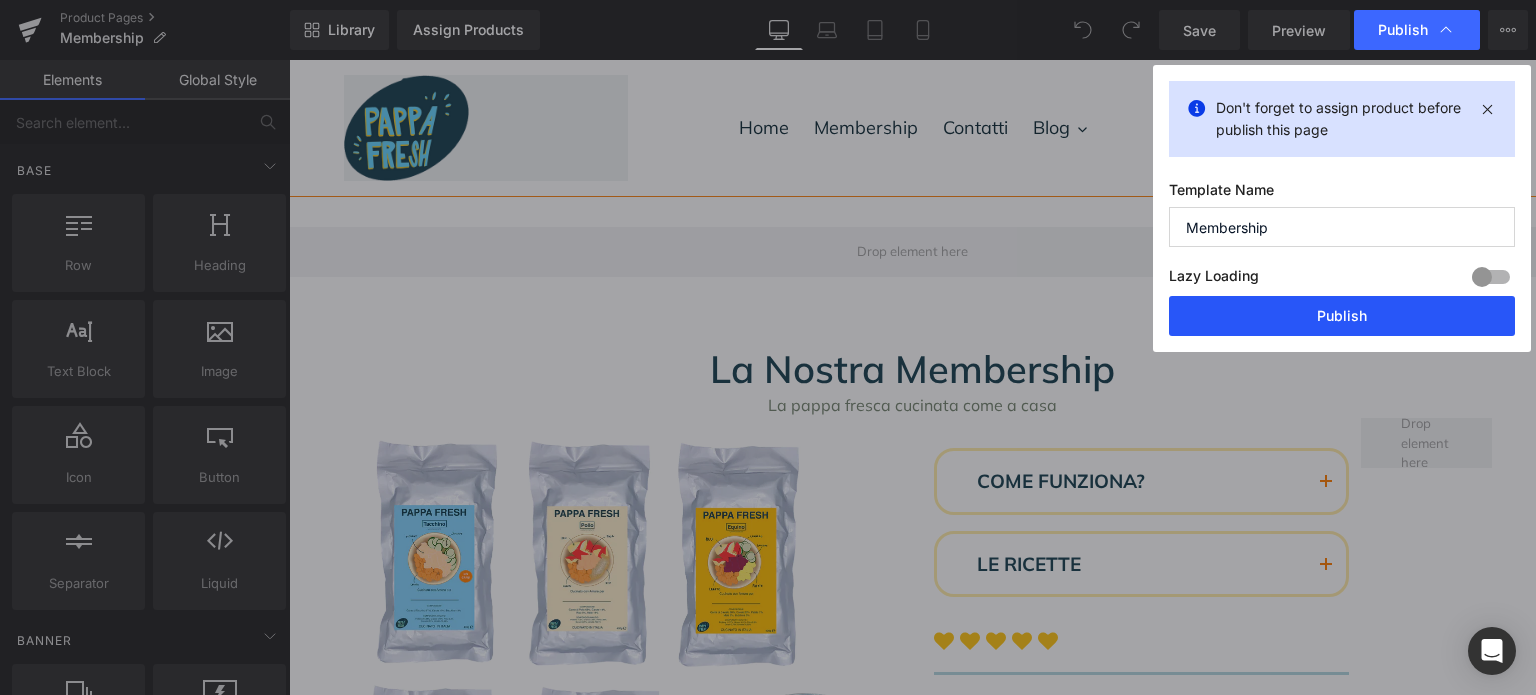 drag, startPoint x: 1320, startPoint y: 303, endPoint x: 1024, endPoint y: 232, distance: 304.39612 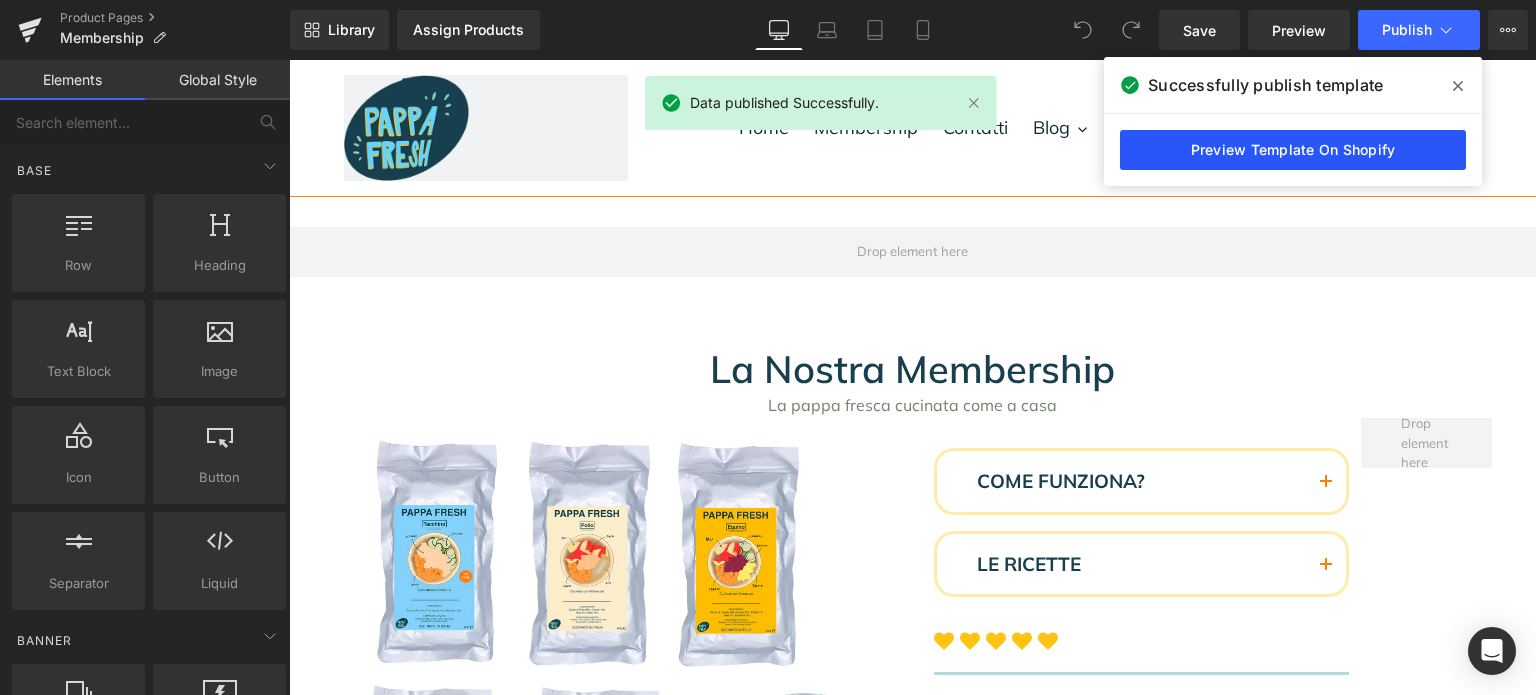 click on "Preview Template On Shopify" at bounding box center (1293, 150) 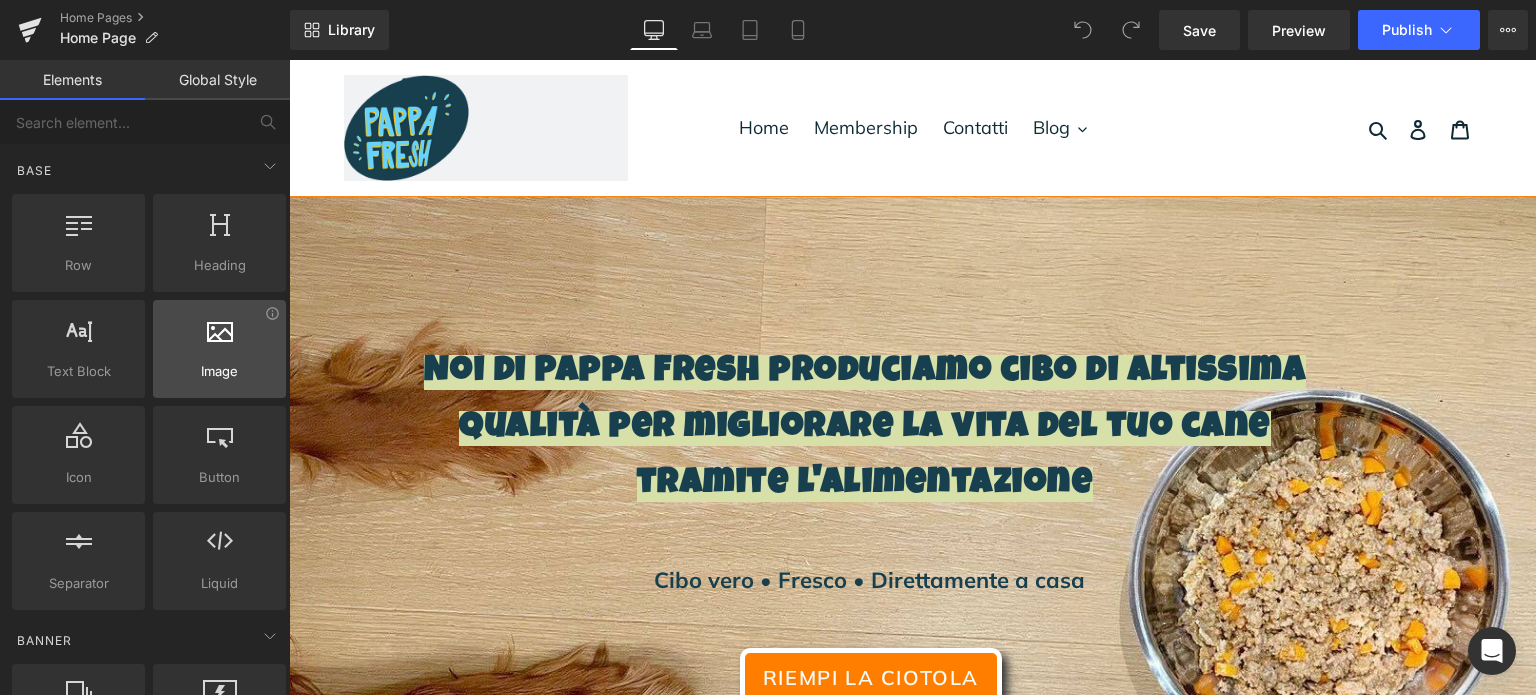 scroll, scrollTop: 0, scrollLeft: 0, axis: both 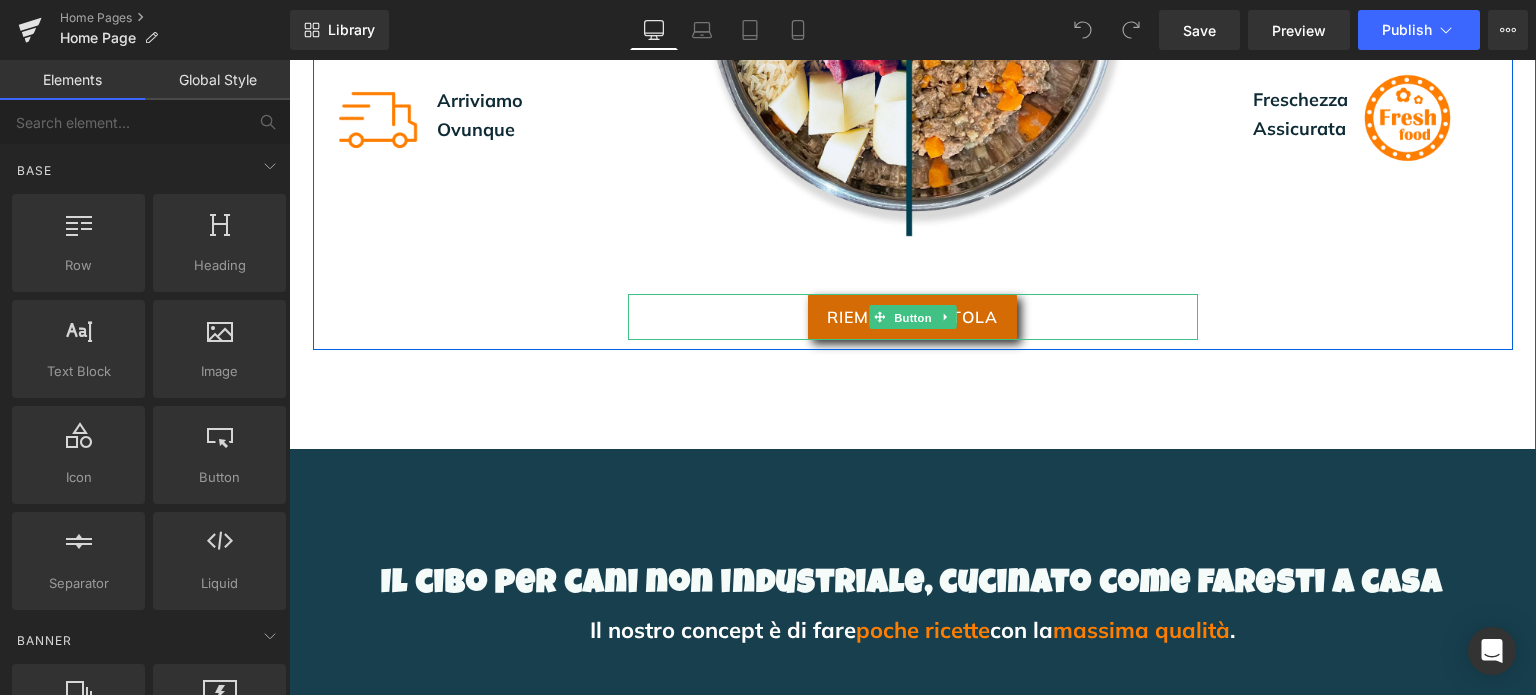 click on "Button" at bounding box center [913, 318] 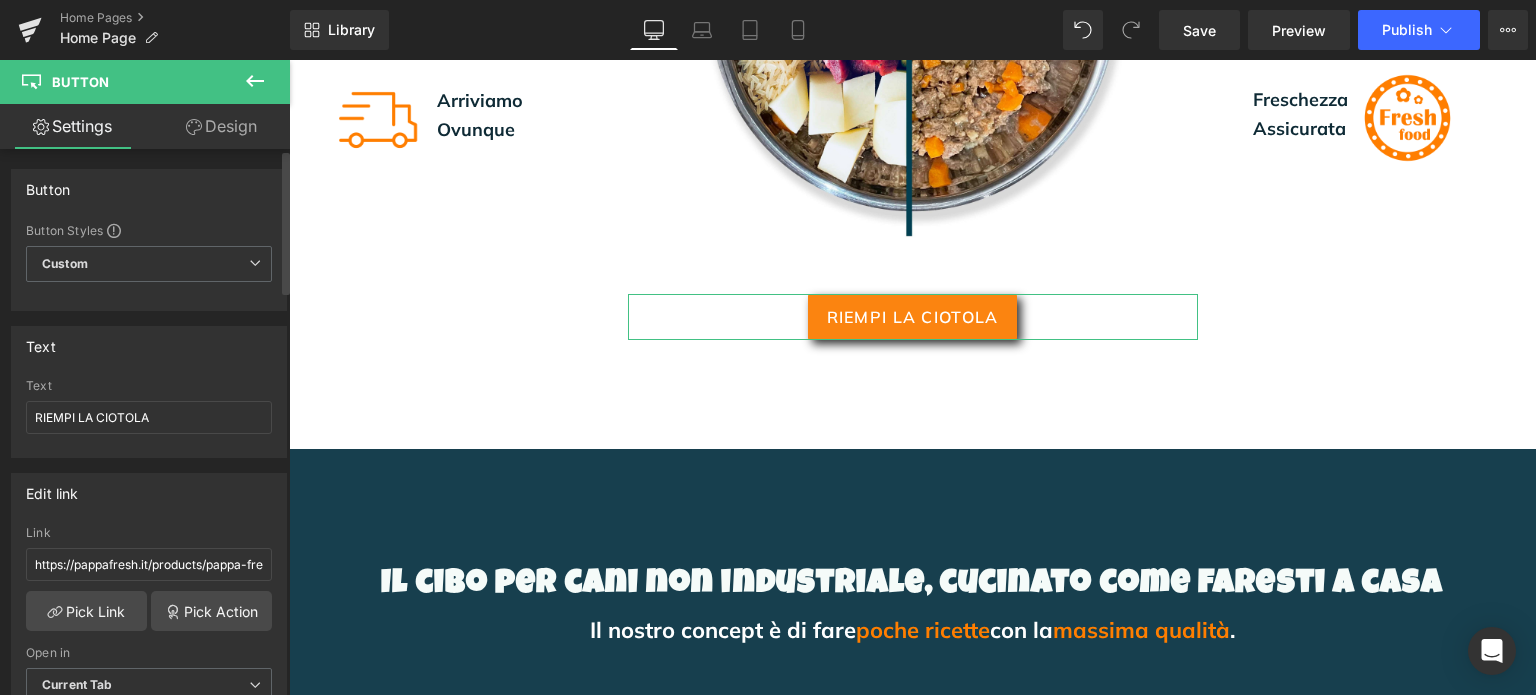 scroll, scrollTop: 300, scrollLeft: 0, axis: vertical 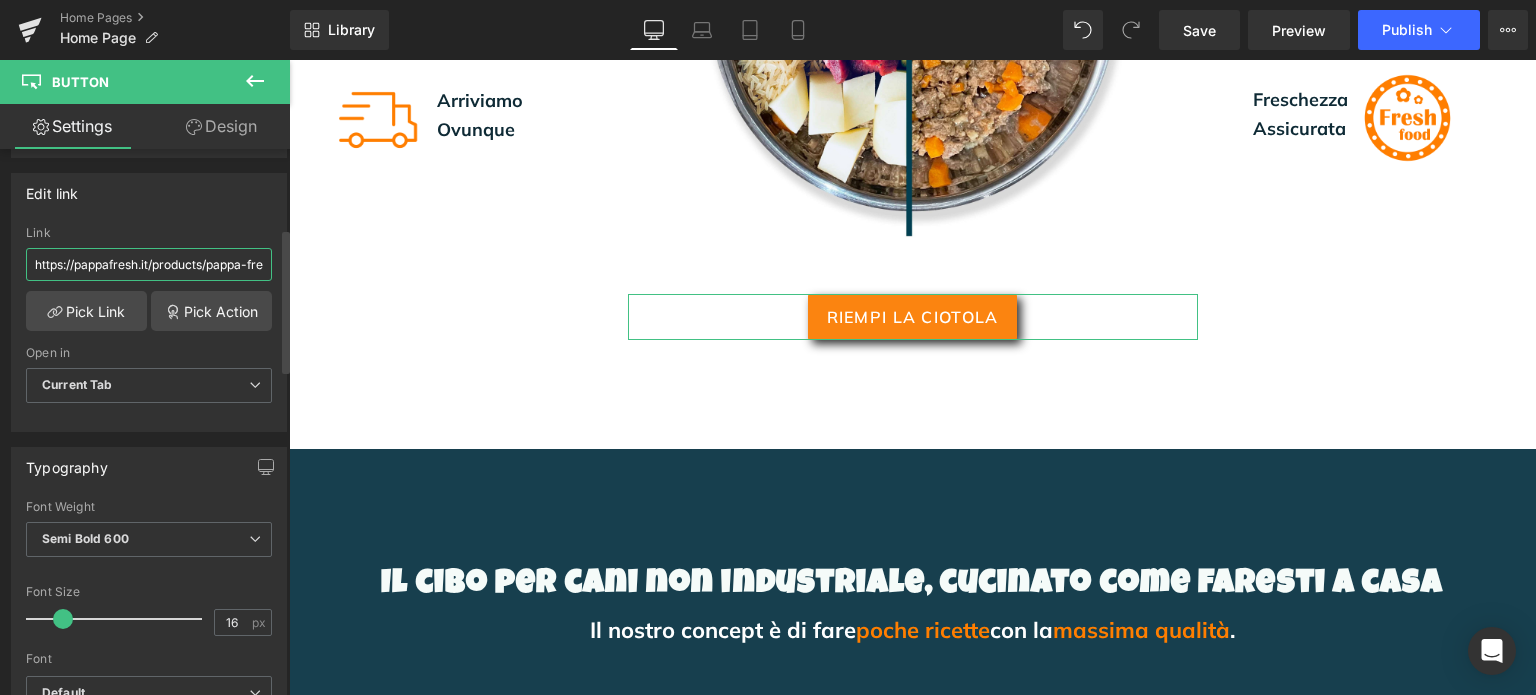 click on "https://pappafresh.it/products/pappa-fresh-membership" at bounding box center (149, 264) 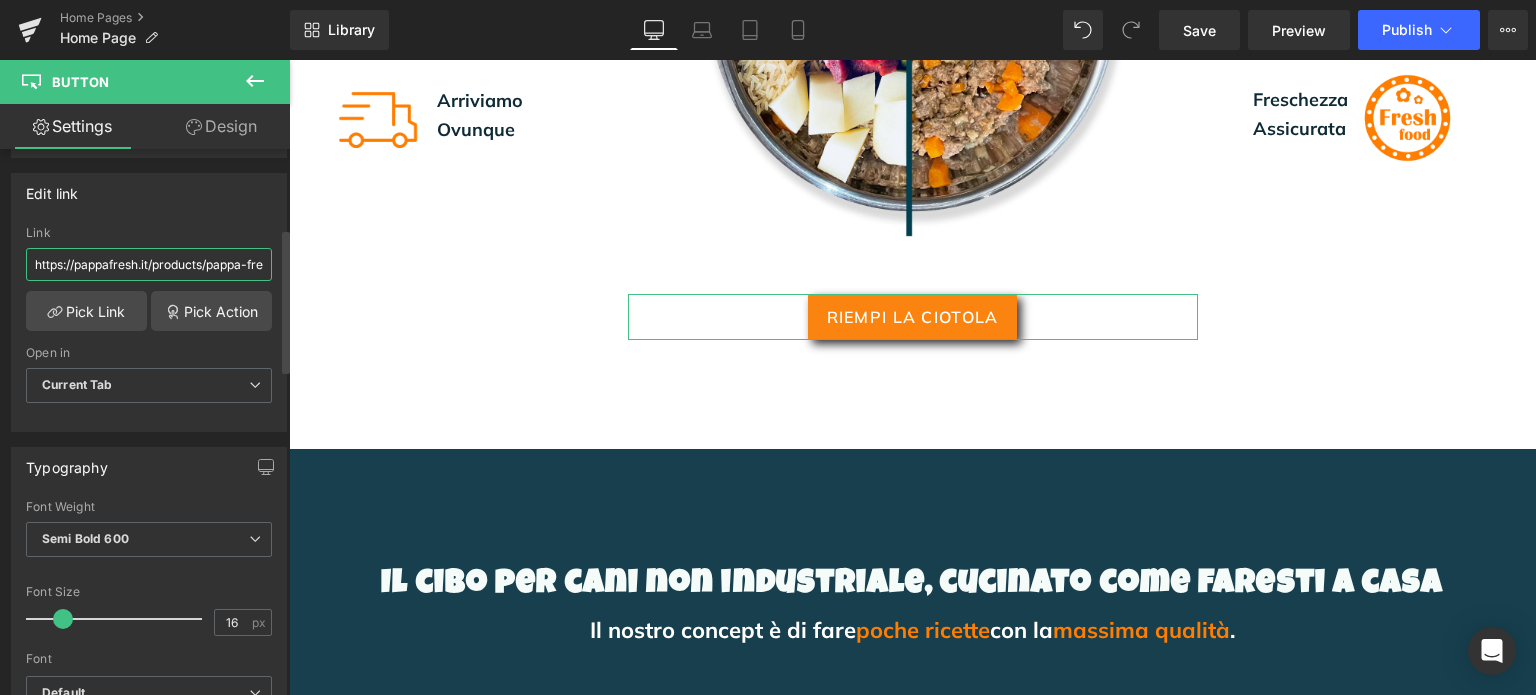paste on "it-en/products/pappa-fresh-membership?_ab=0&key=1754219086245&live=true&view=gem-1754204848-template&selling_plan=689712169289&variant=49434054689097" 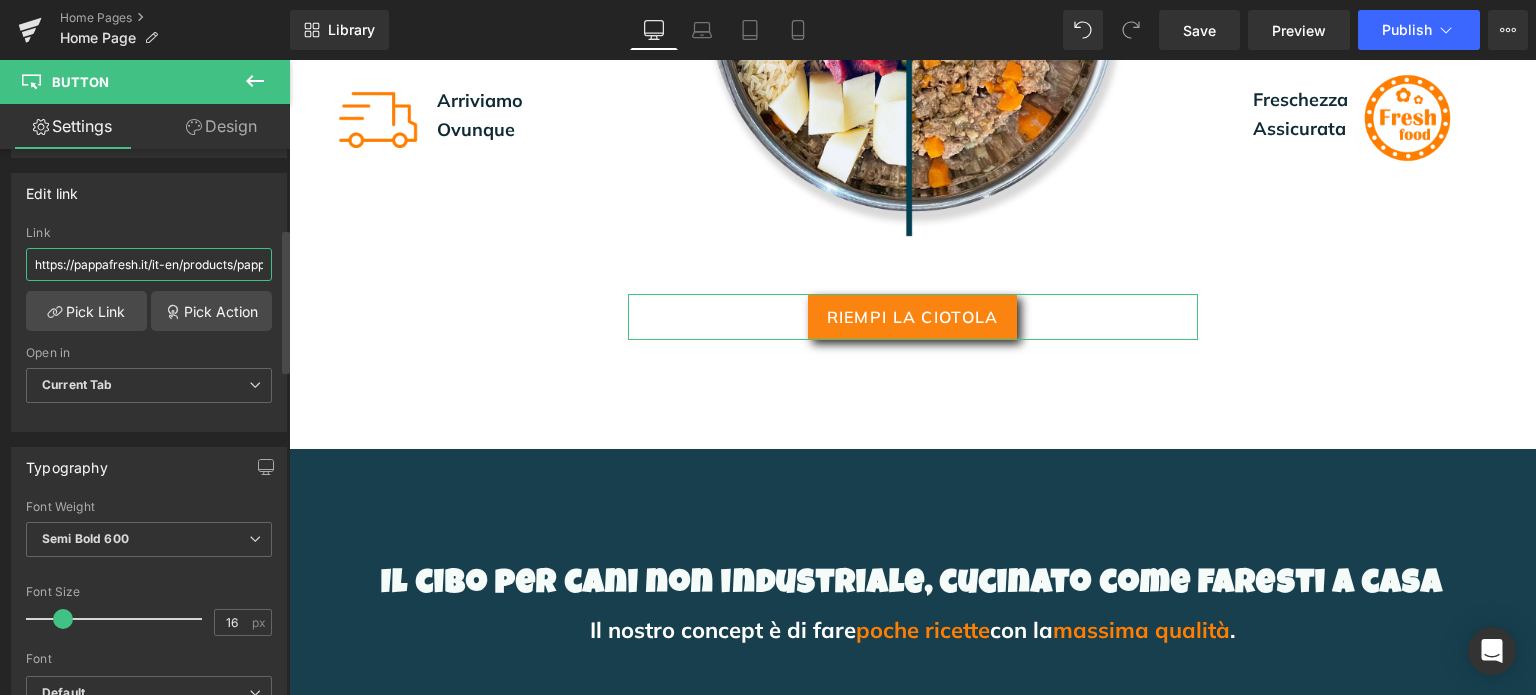 scroll, scrollTop: 0, scrollLeft: 878, axis: horizontal 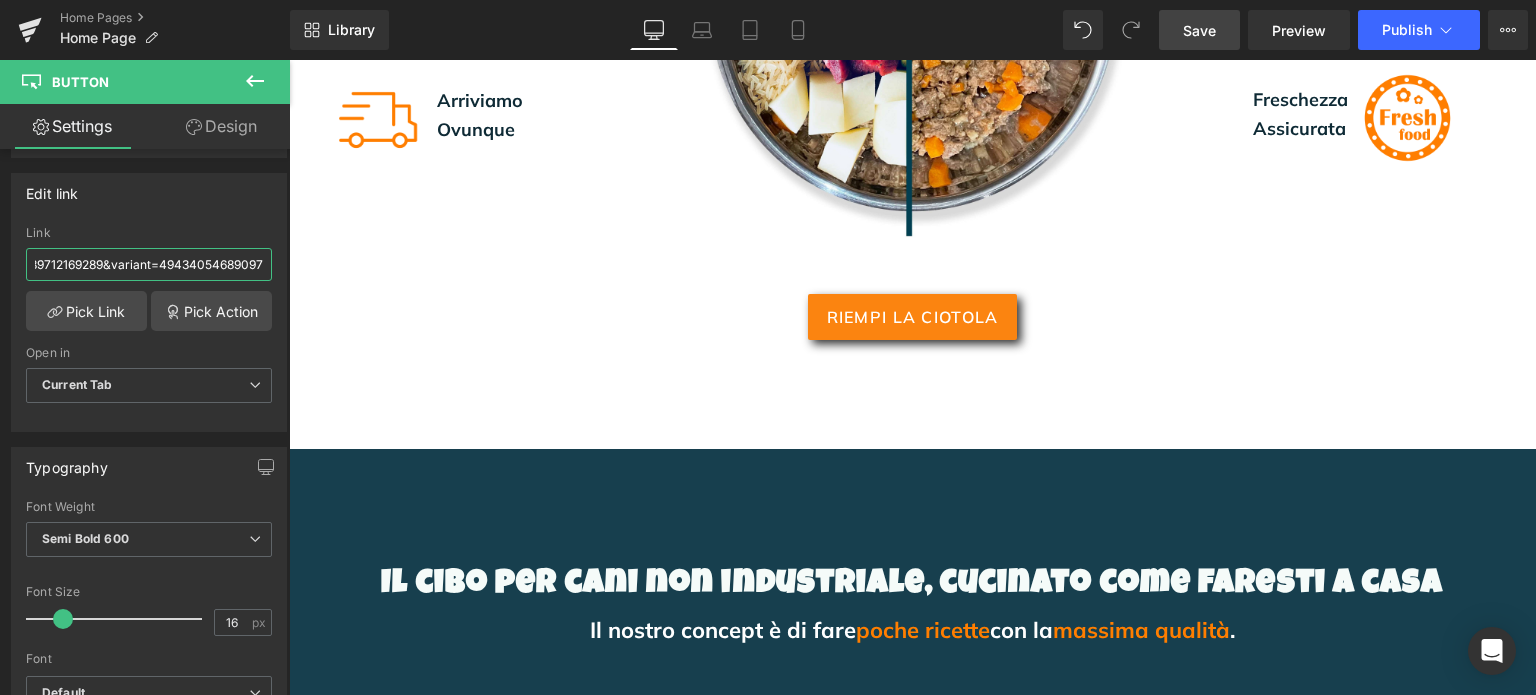 type on "https://pappafresh.it/it-en/products/pappa-fresh-membership?_ab=0&key=1754219086245&live=true&view=gem-1754204848-template&selling_plan=689712169289&variant=49434054689097" 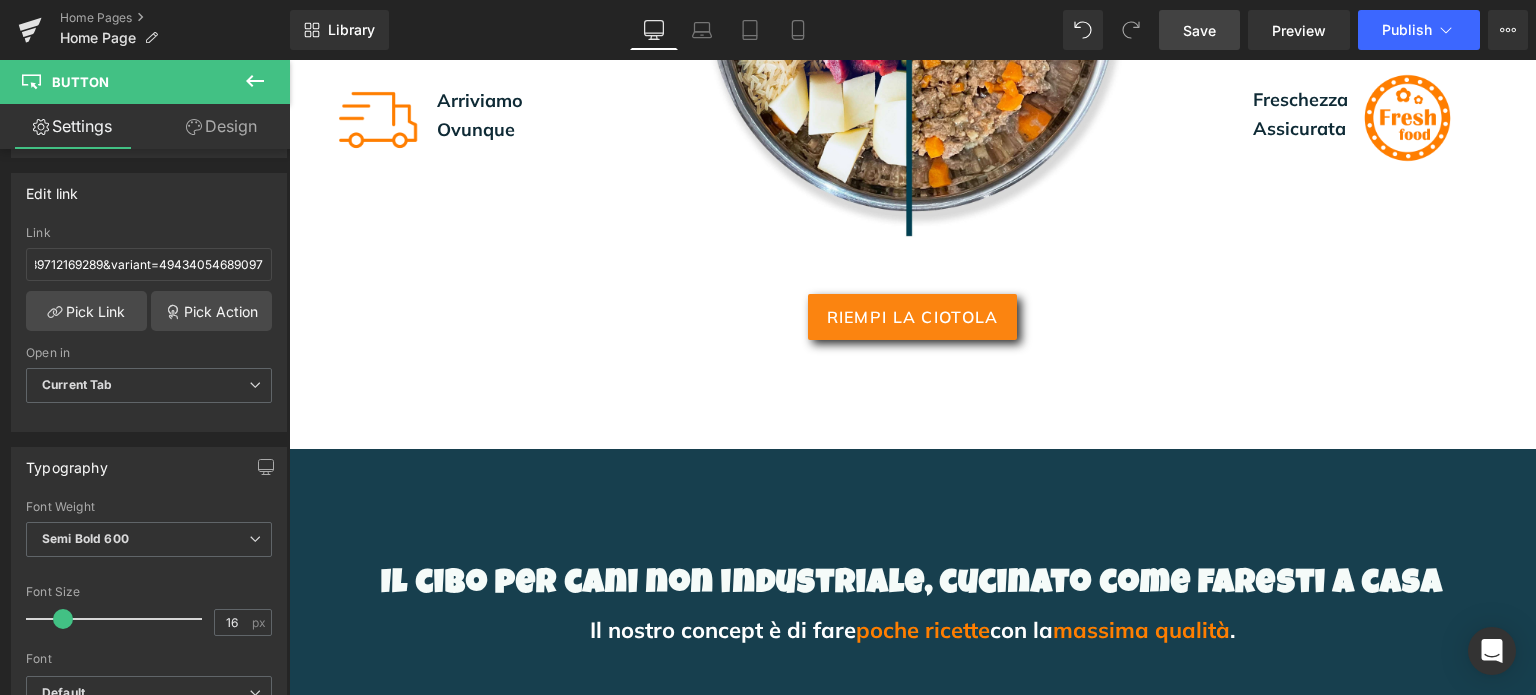click on "Save" at bounding box center [1199, 30] 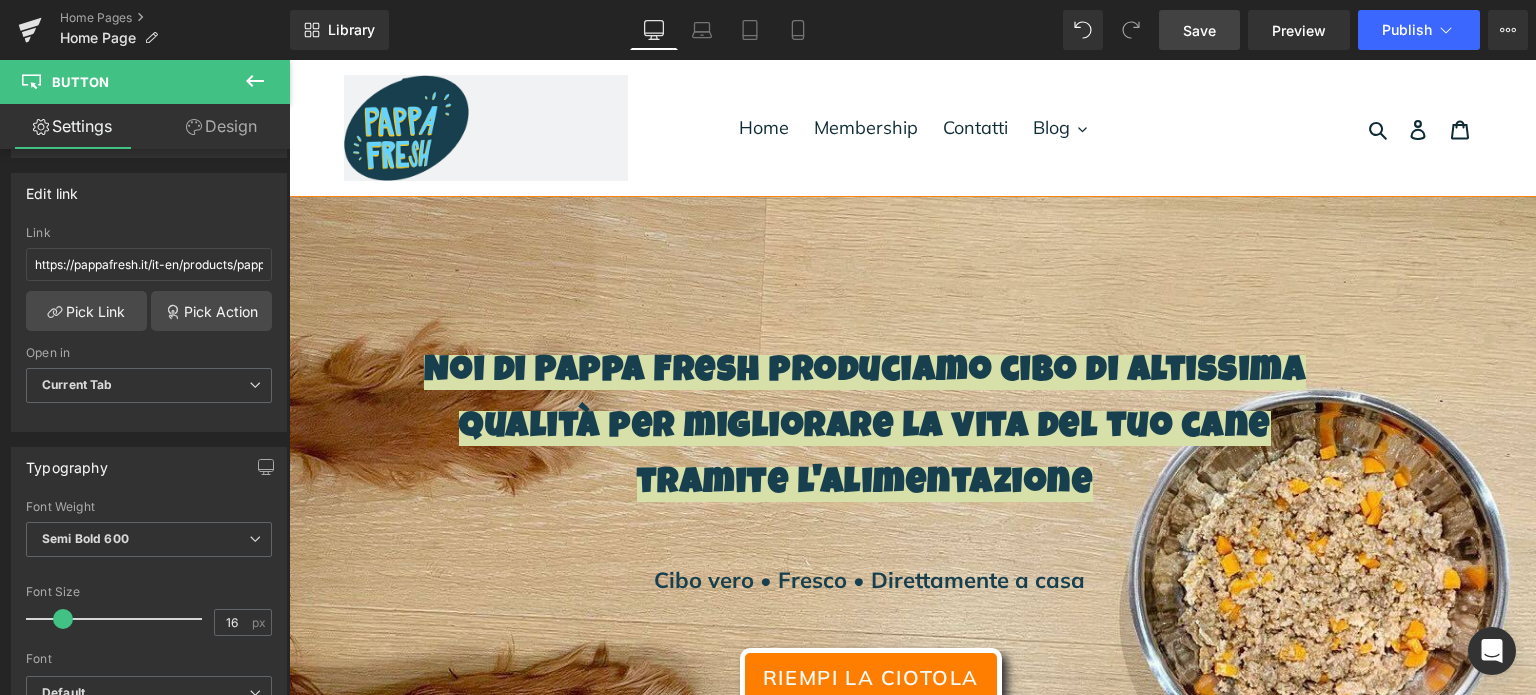 scroll, scrollTop: 300, scrollLeft: 0, axis: vertical 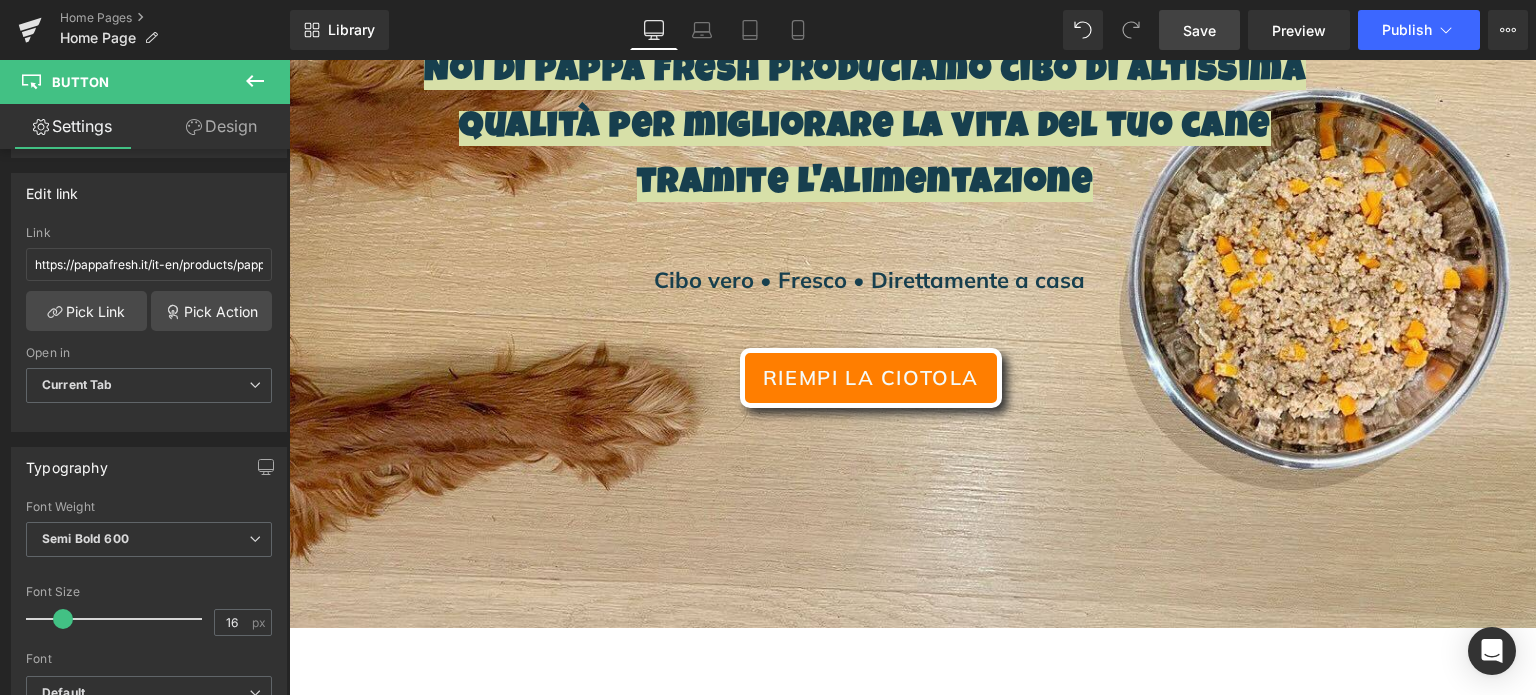 click on "RIEMPI LA CIOTOLA" at bounding box center [871, 377] 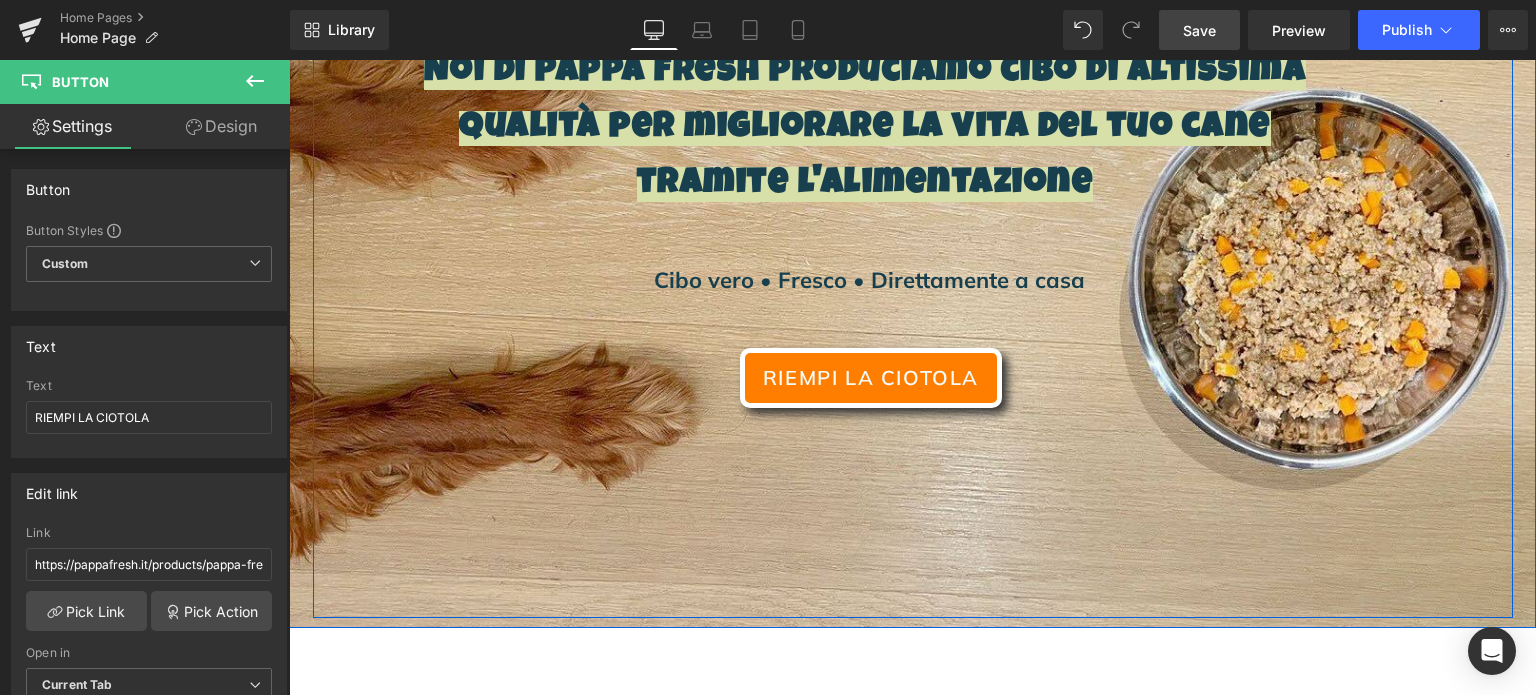 click on "Noi di Pappa Fresh produciamo cibo di altissima     qualità per migliorare la vita del tuo cane     tramite l'alimentazione   Text Block         Cibo vero • Fresco • Direttamente a casa Text Block         RIEMPI LA CIOTOLA Button" at bounding box center (913, 267) 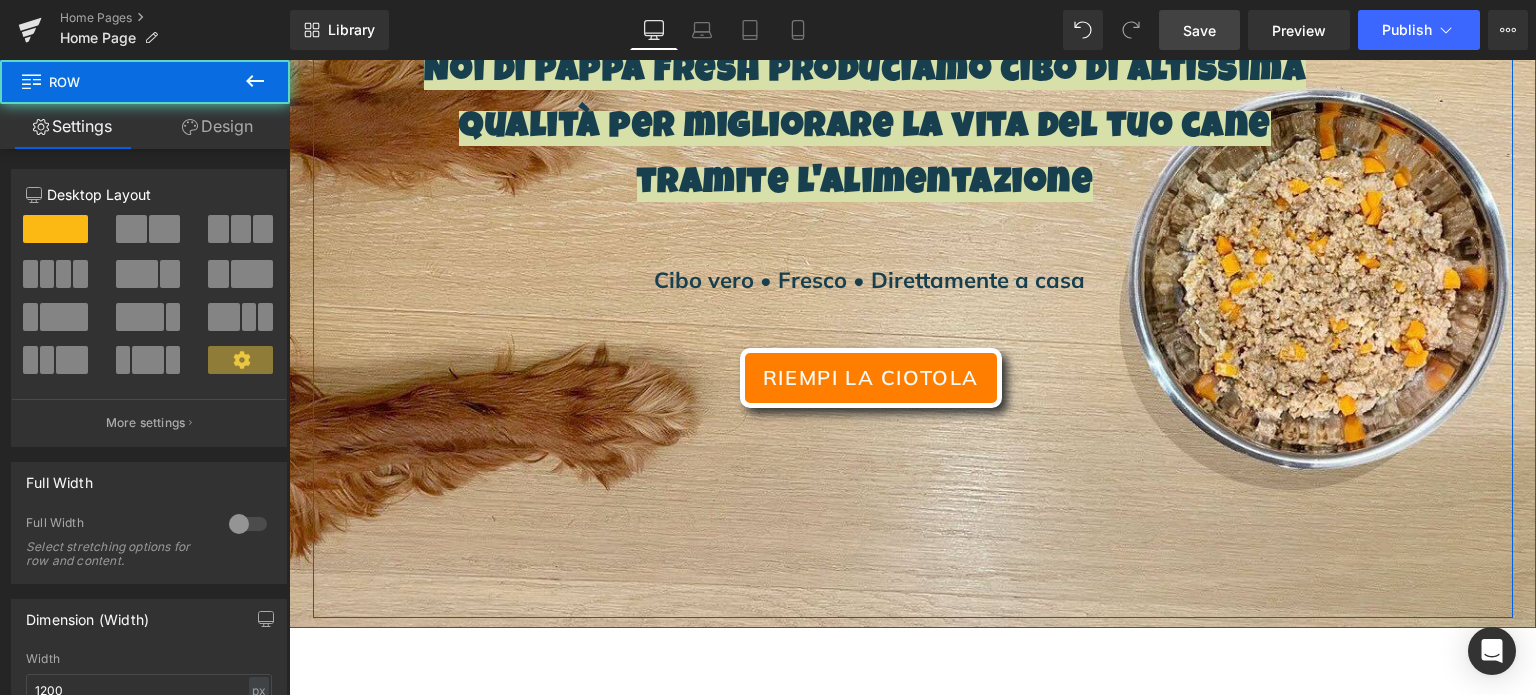 scroll, scrollTop: 0, scrollLeft: 0, axis: both 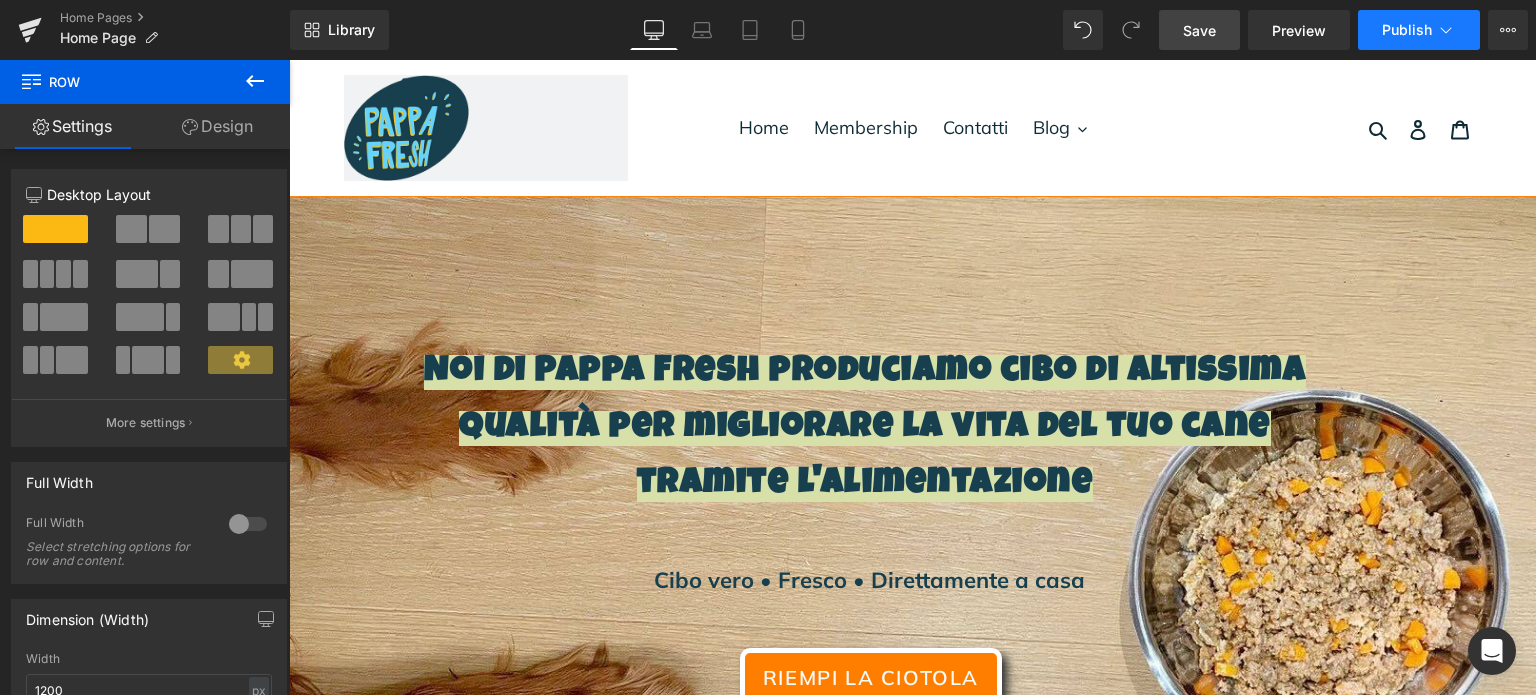click on "Publish" at bounding box center (1407, 30) 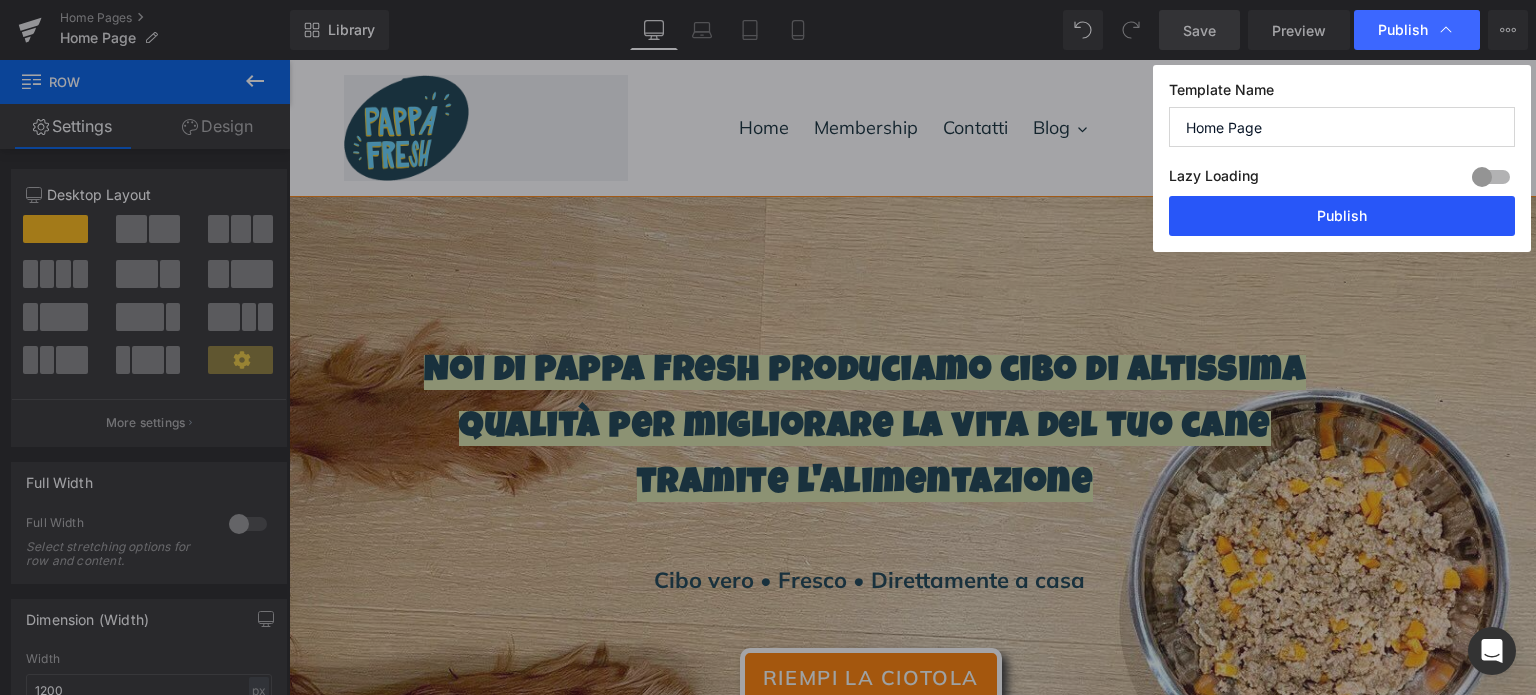 click on "Publish" at bounding box center (1342, 216) 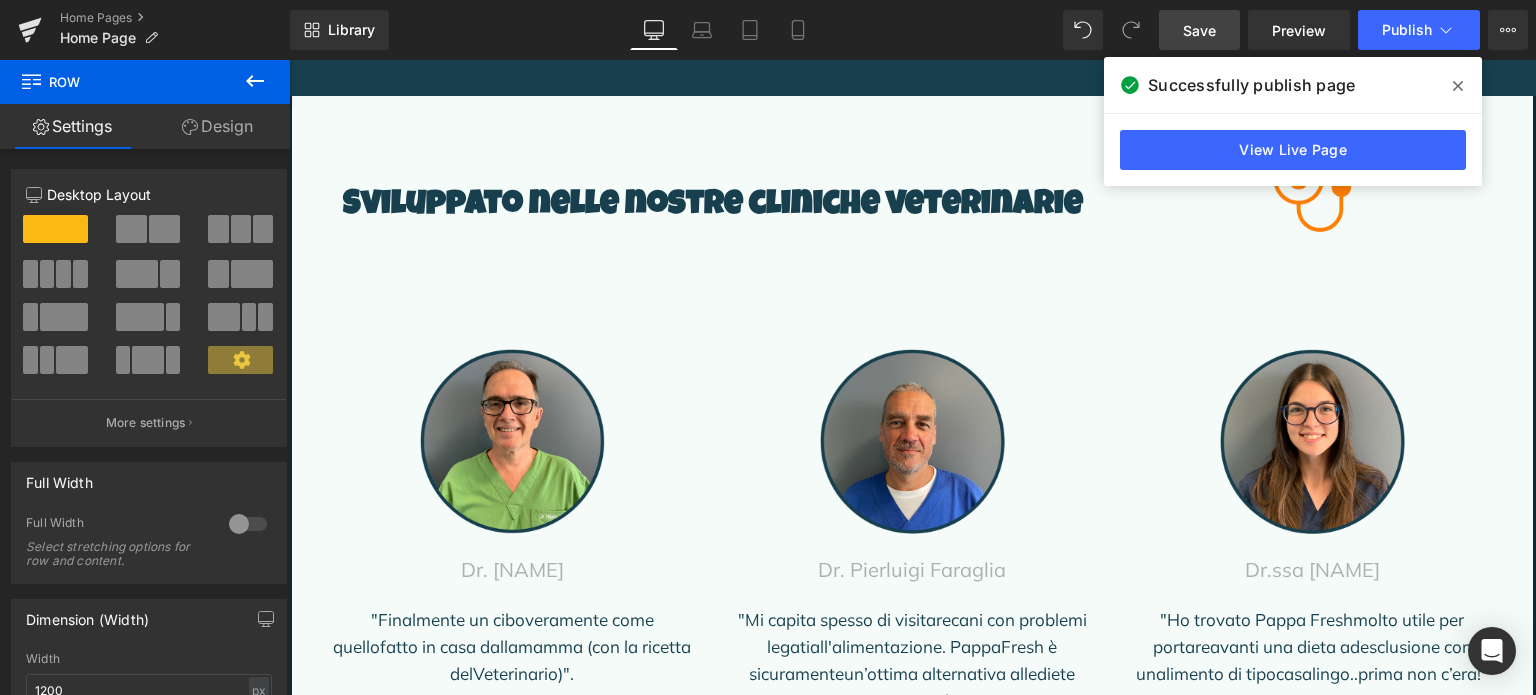 scroll, scrollTop: 3800, scrollLeft: 0, axis: vertical 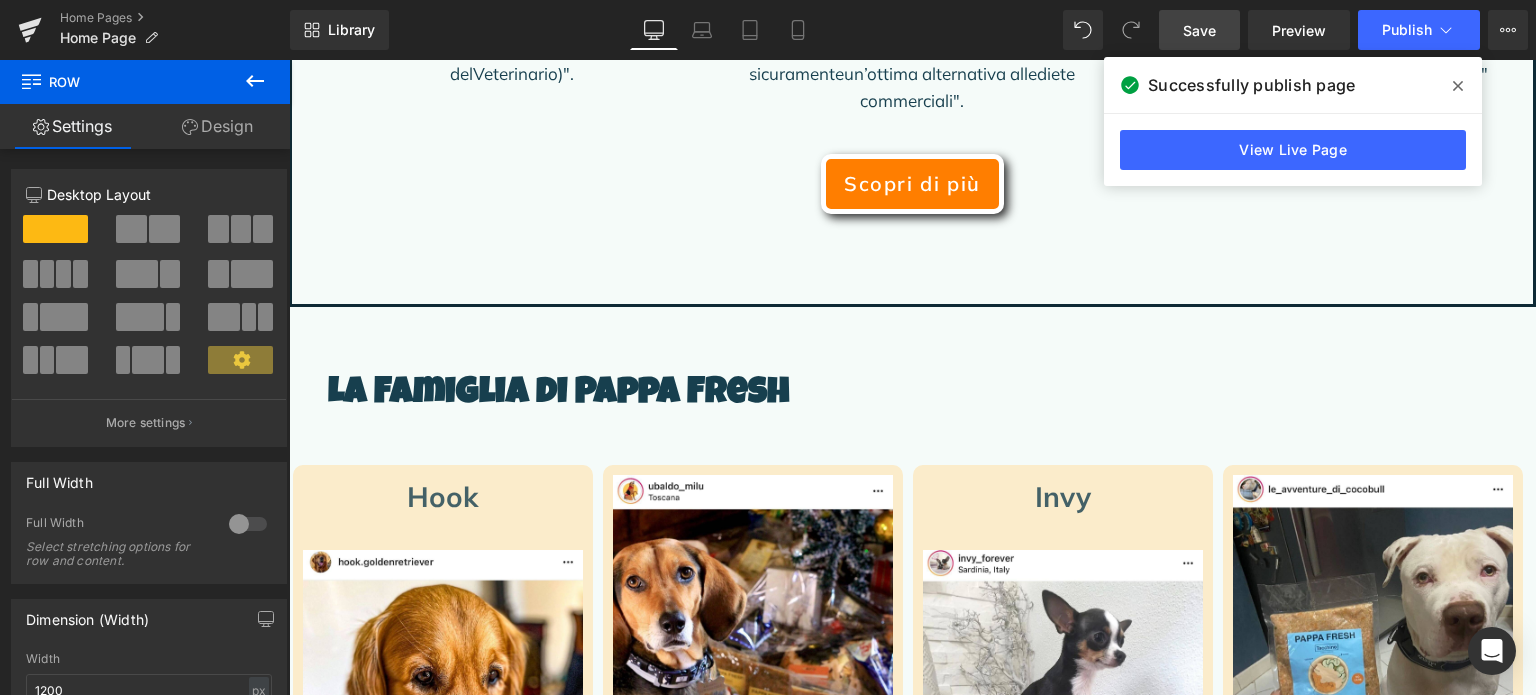 click on "Sviluppato nelle nostre cliniche veterinarie Text Block Image Row Image Dr. [NAME] Text Block "Finalmente un cibo veramente come quello fatto in casa dalla mamma (con la ricetta del Veterinario)". Text Block Separator Image Dr. [NAME] Text Block "Mi capita spesso di visitare cani con problemi legati all'alimentazione. Pappa Fresh è sicuramente un’ottima alternativa alle diete commerciali". Text Block Separator Image Dr.ssa [NAME] Text Block "Ho trovato Pappa Fresh molto utile per portare avanti una dieta ad esclusione con un alimento di tipo casalingo.. prima non c’era!" Text Block Row Scopri di più Button" at bounding box center [912, -77] 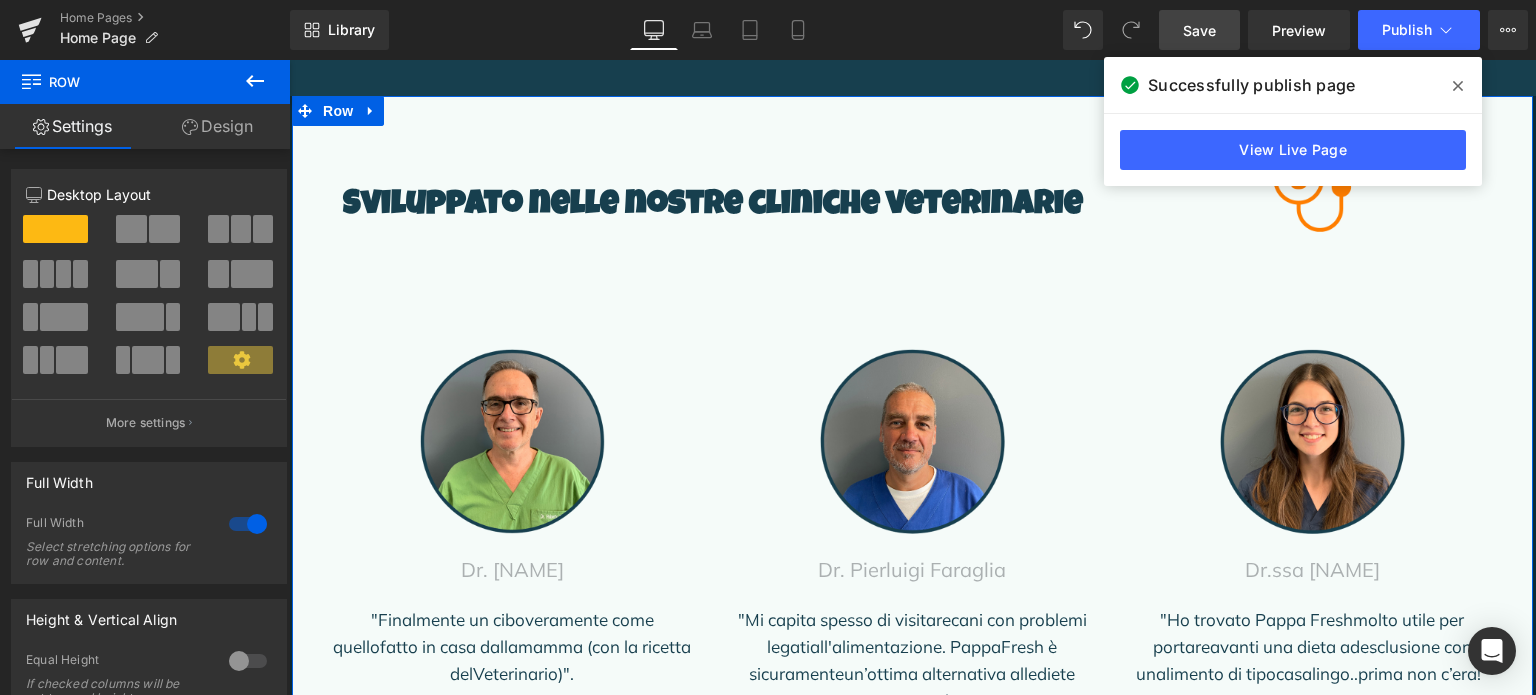 scroll, scrollTop: 2500, scrollLeft: 0, axis: vertical 